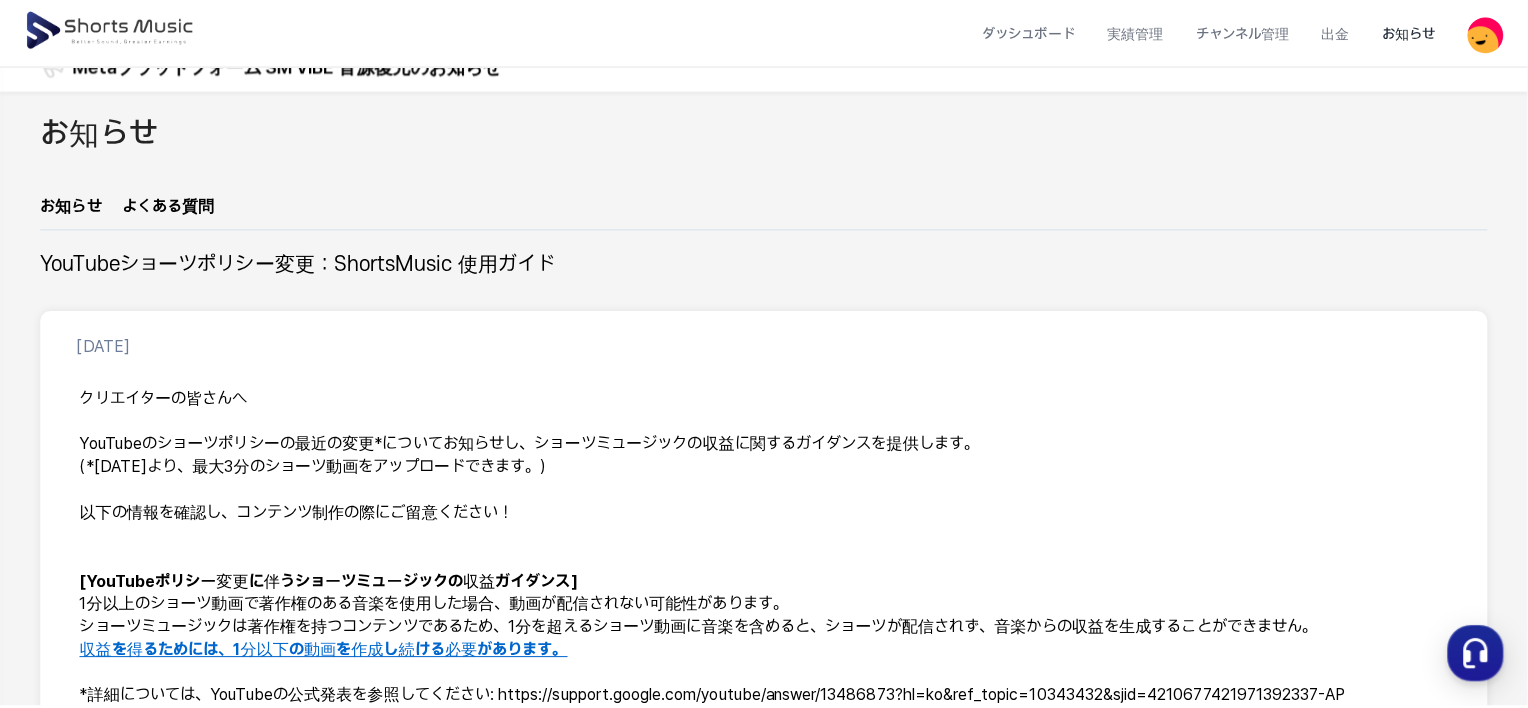scroll, scrollTop: 0, scrollLeft: 0, axis: both 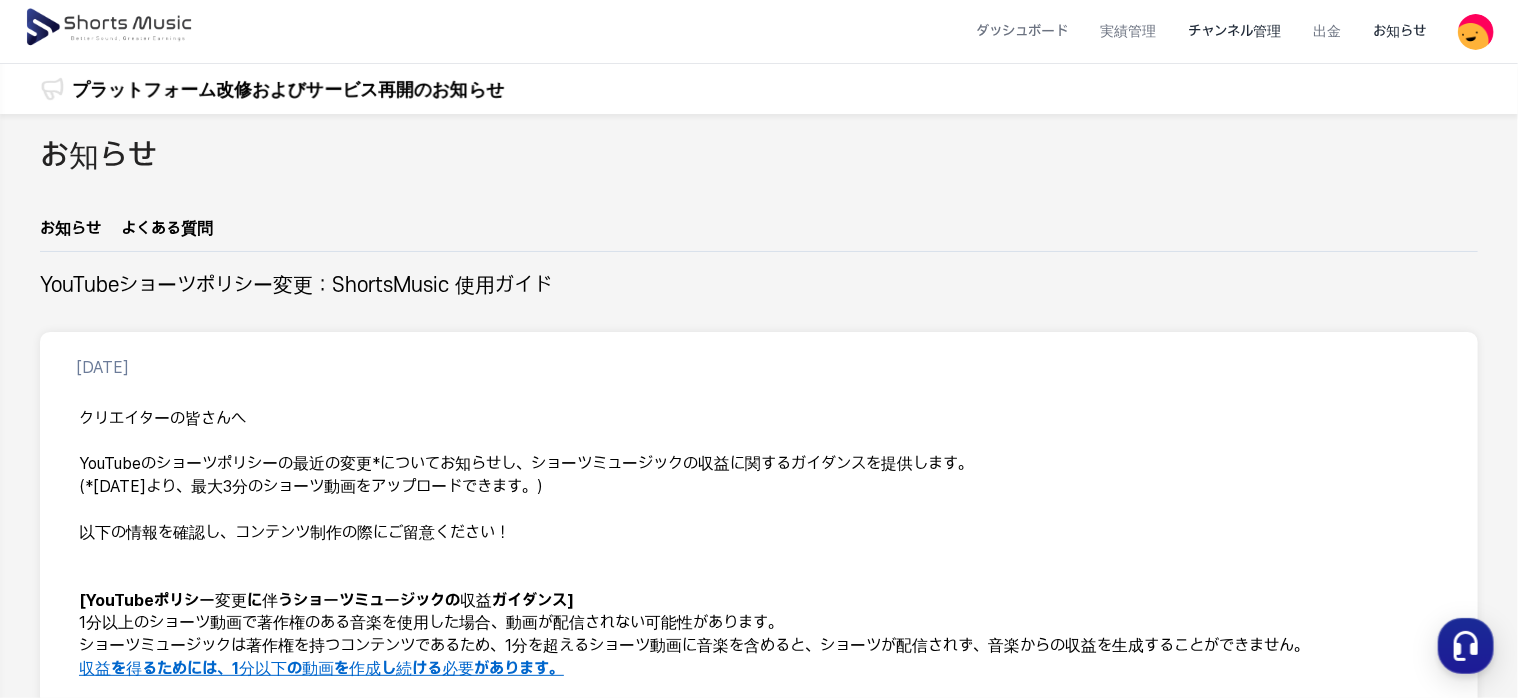 click on "チャンネル管理" at bounding box center (1234, 31) 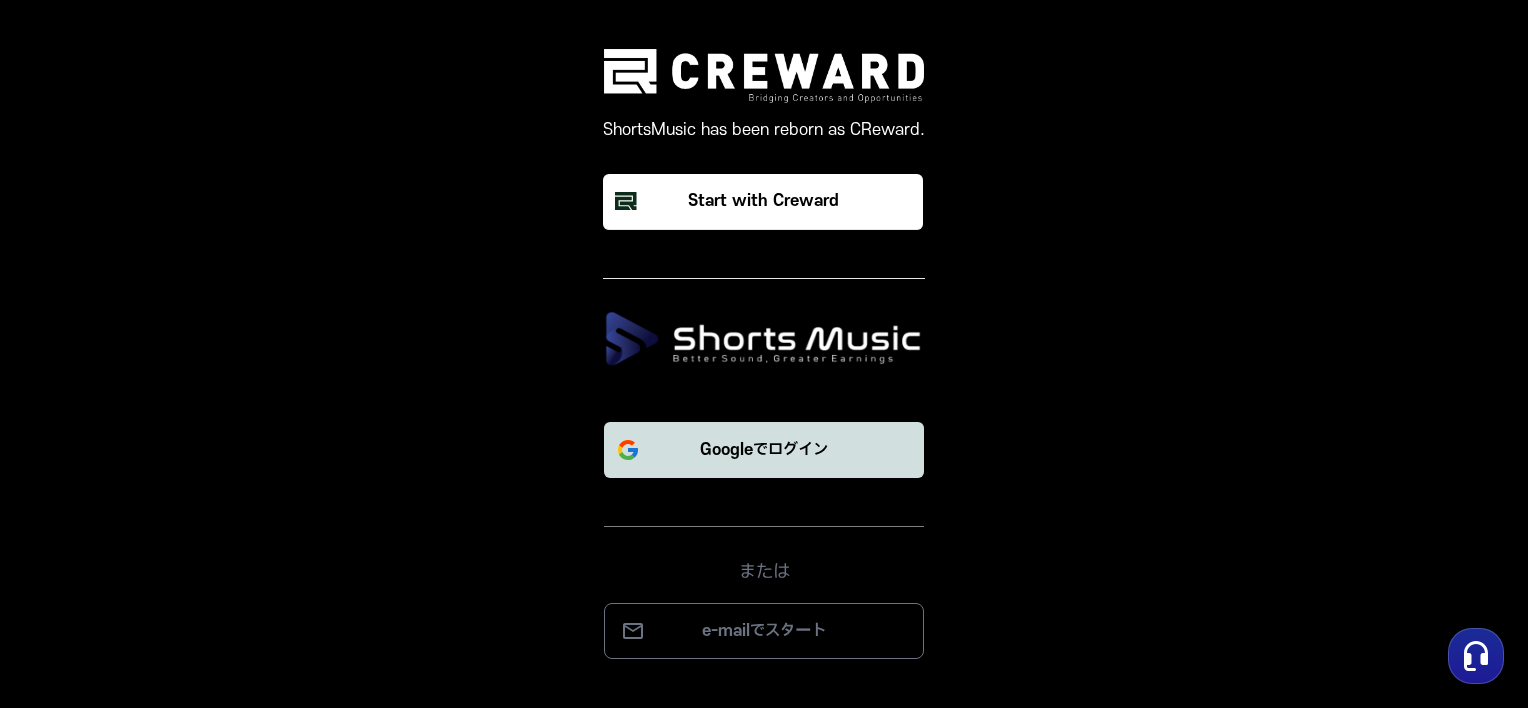 click on "Googleでログイン" at bounding box center [764, 450] 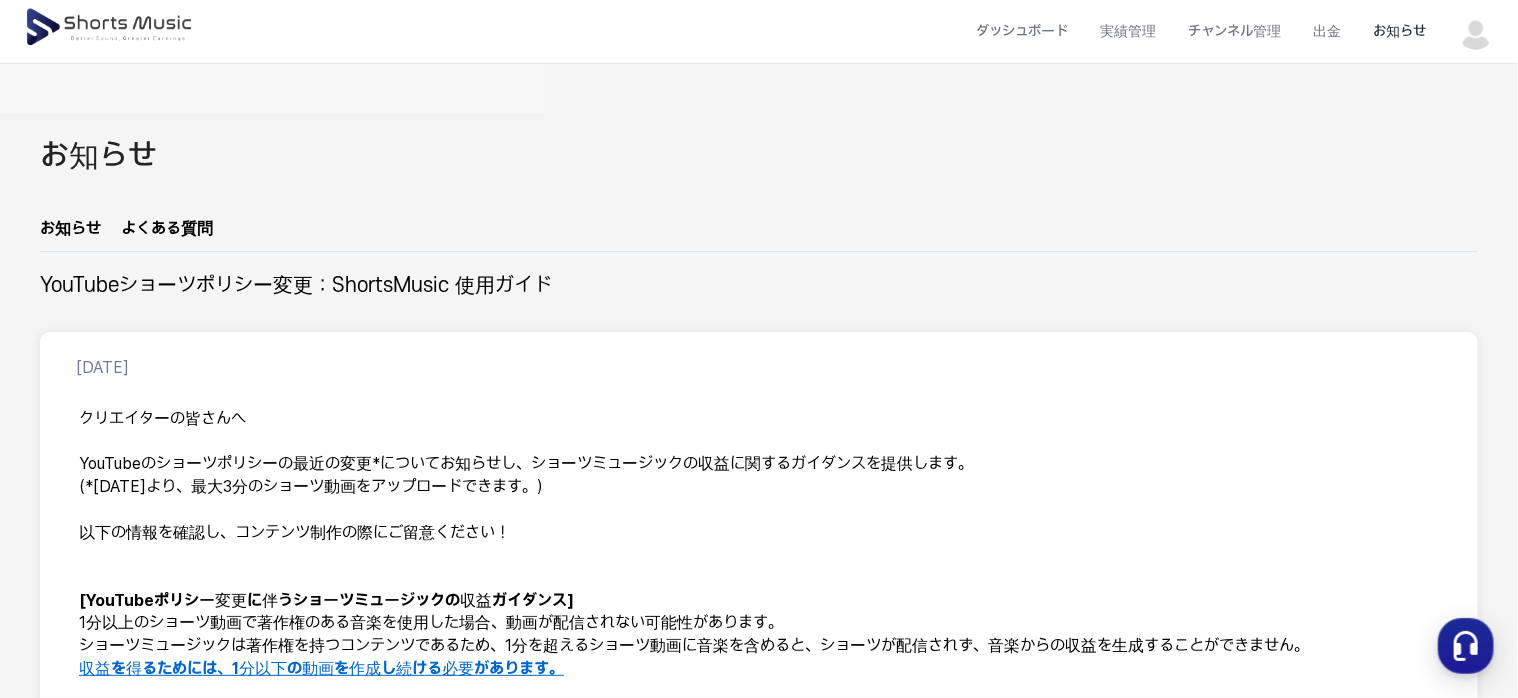 click at bounding box center (1476, 32) 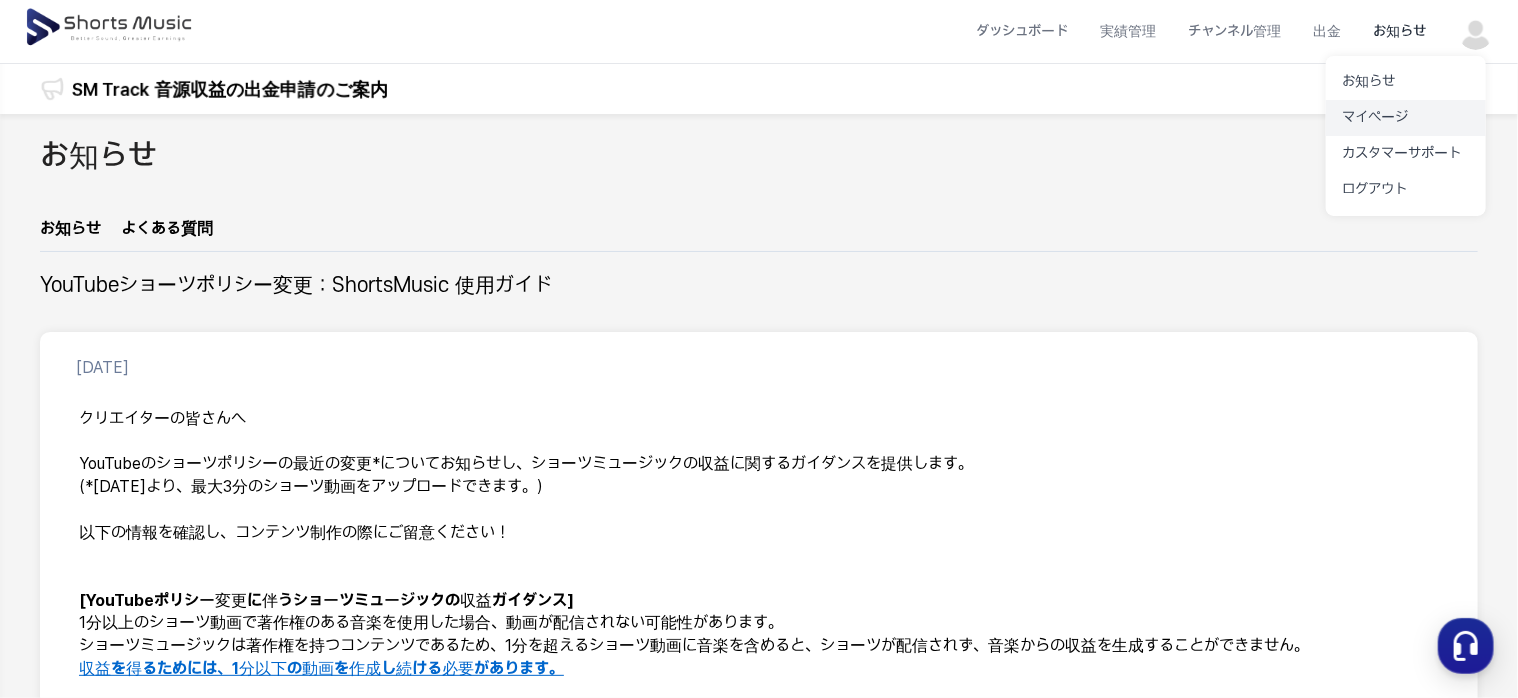 click on "マイページ" at bounding box center (1406, 118) 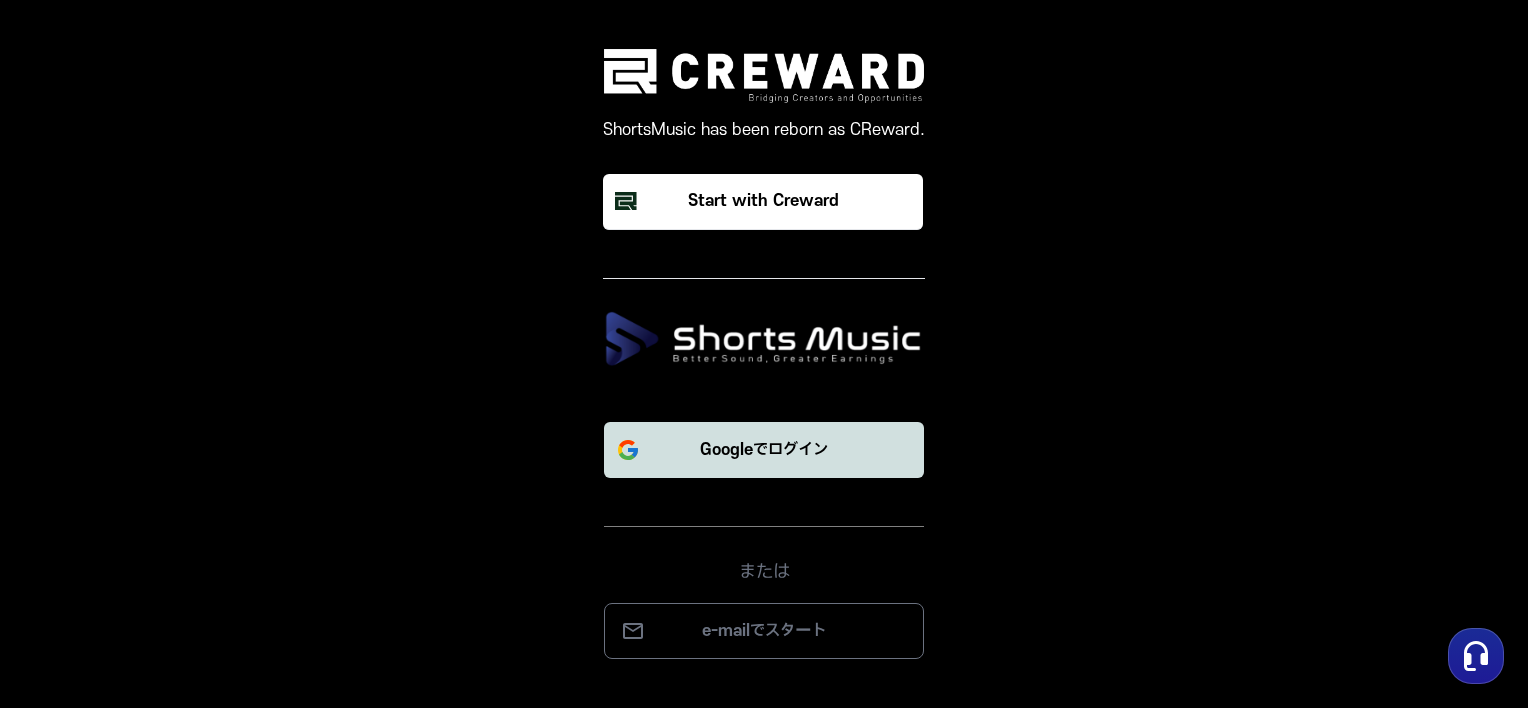 click on "Googleでログイン" at bounding box center [764, 450] 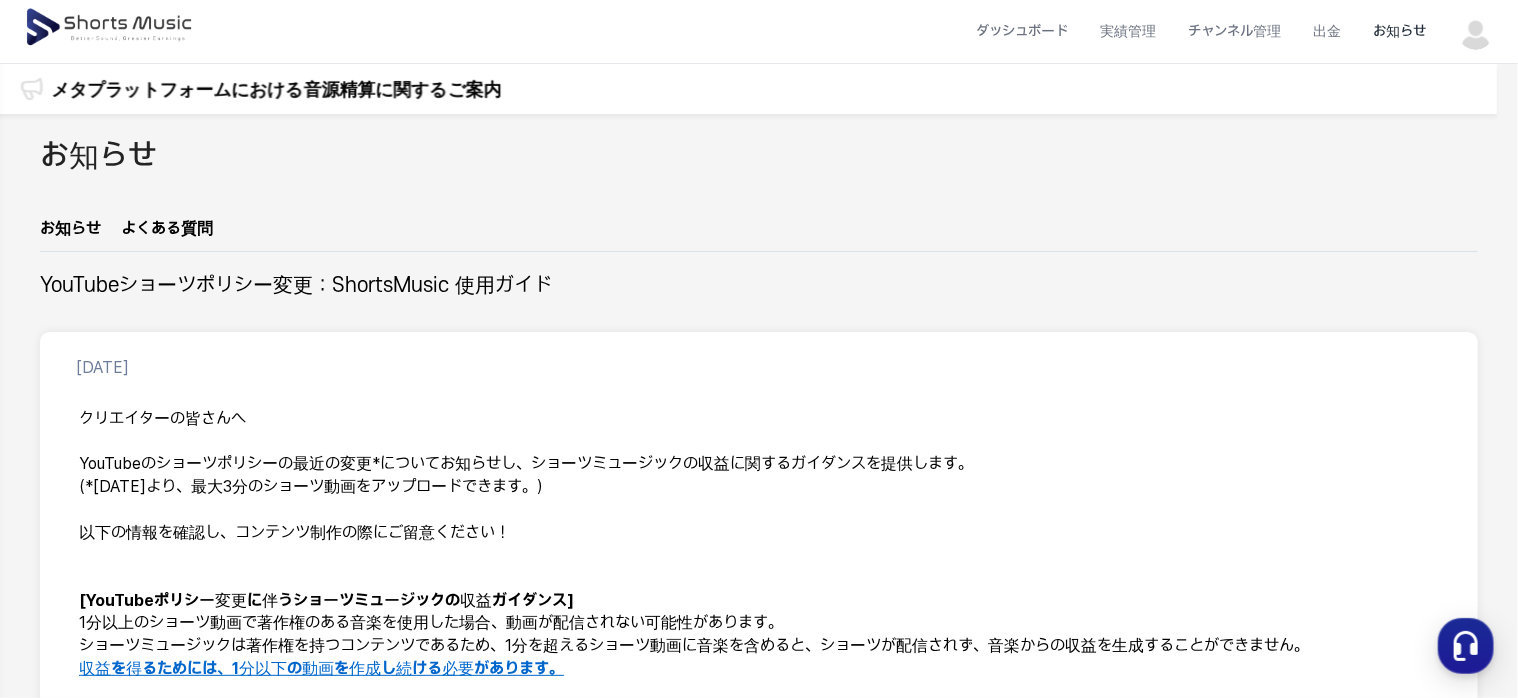 click on "お知らせ" at bounding box center (1399, 31) 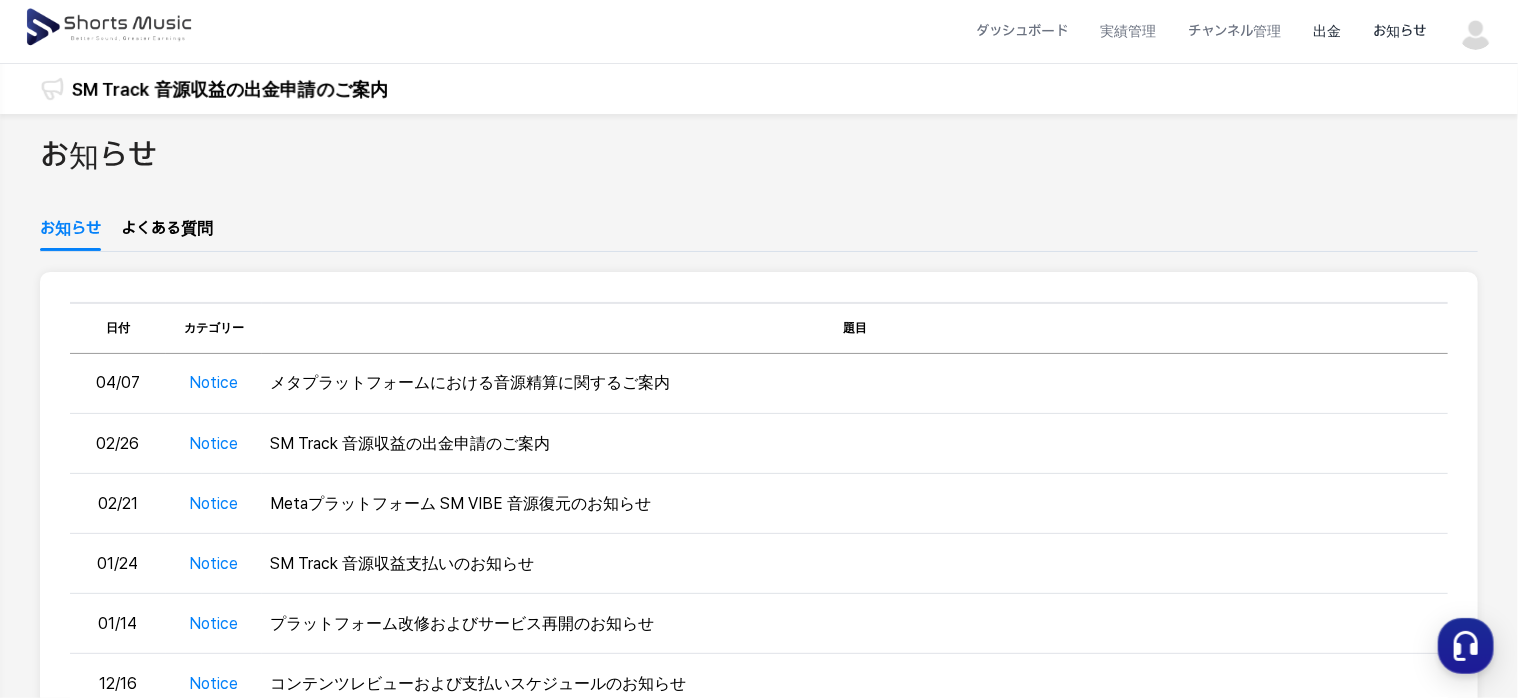 click on "出金" at bounding box center (1327, 31) 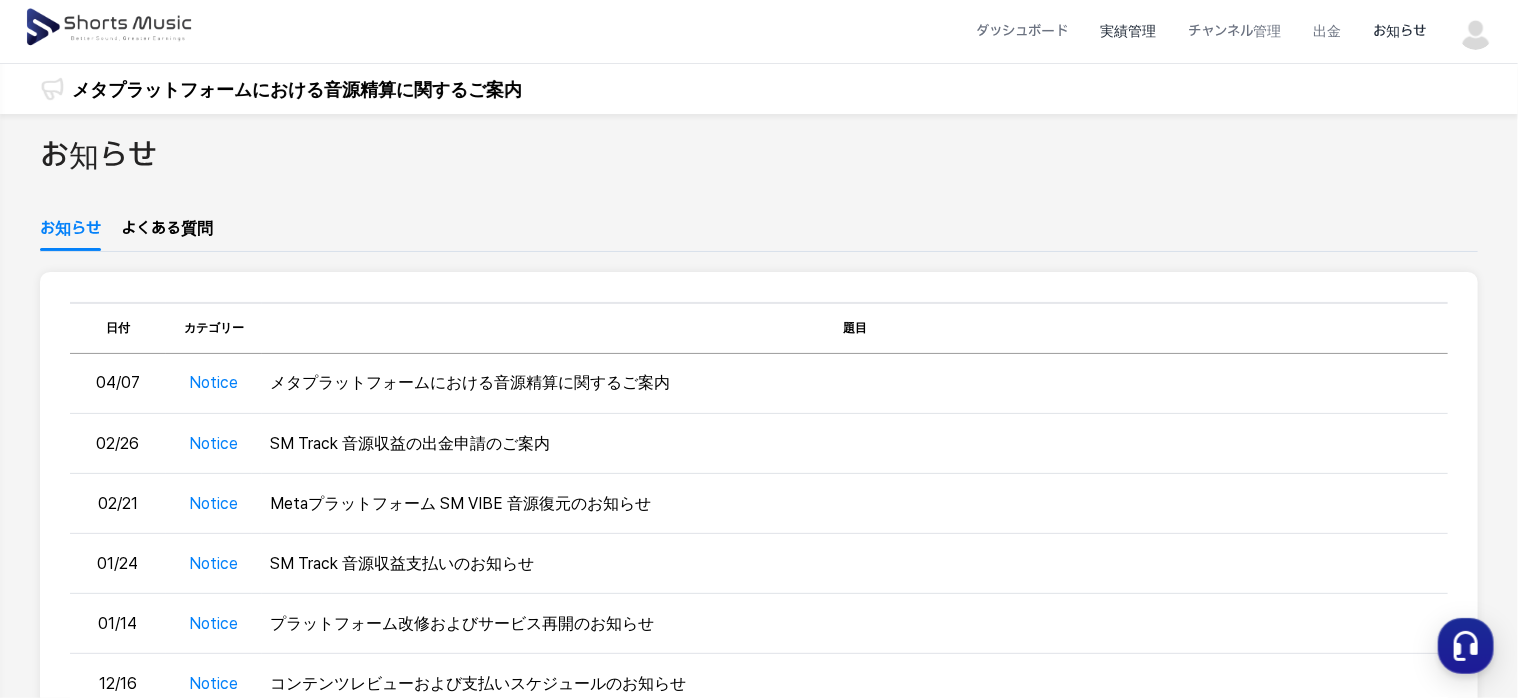 click on "実績管理" at bounding box center [1128, 31] 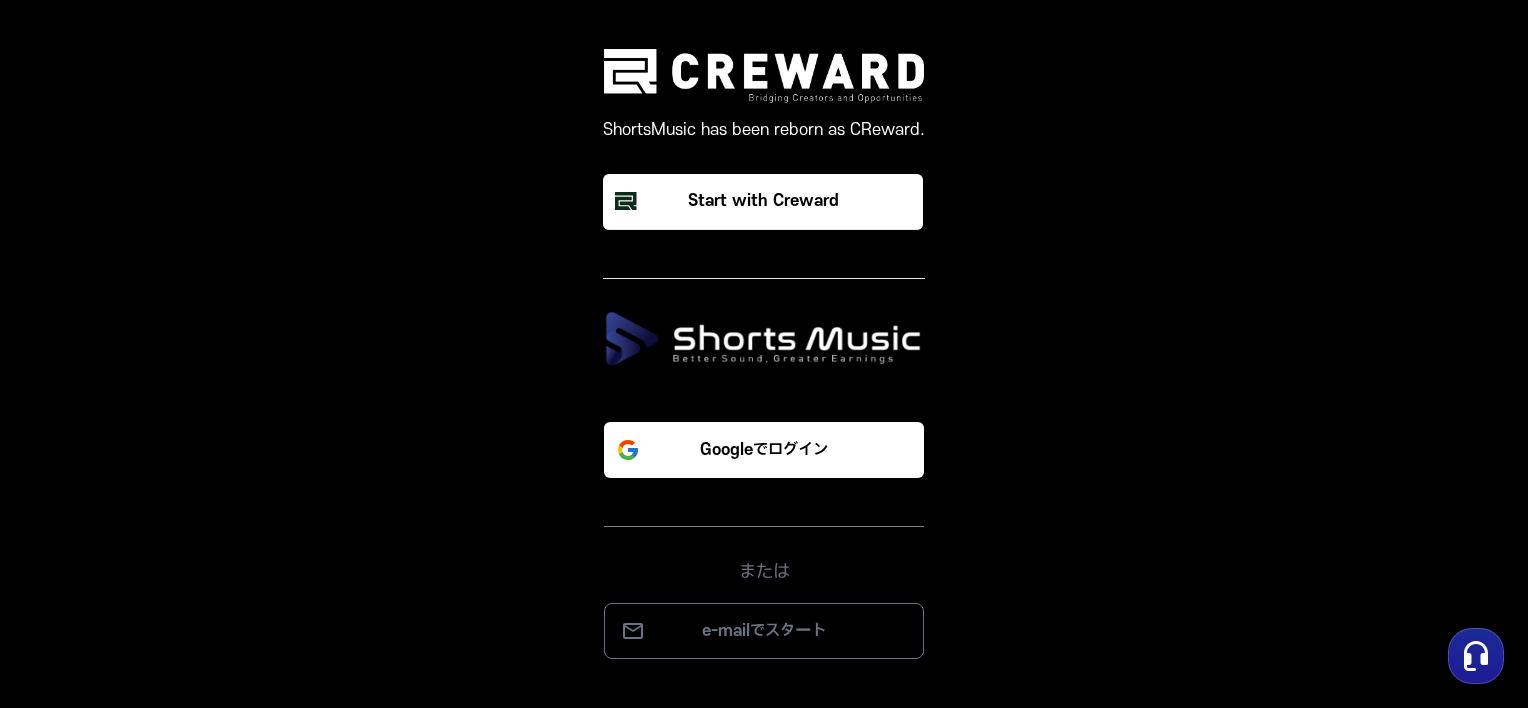 click at bounding box center [764, 339] 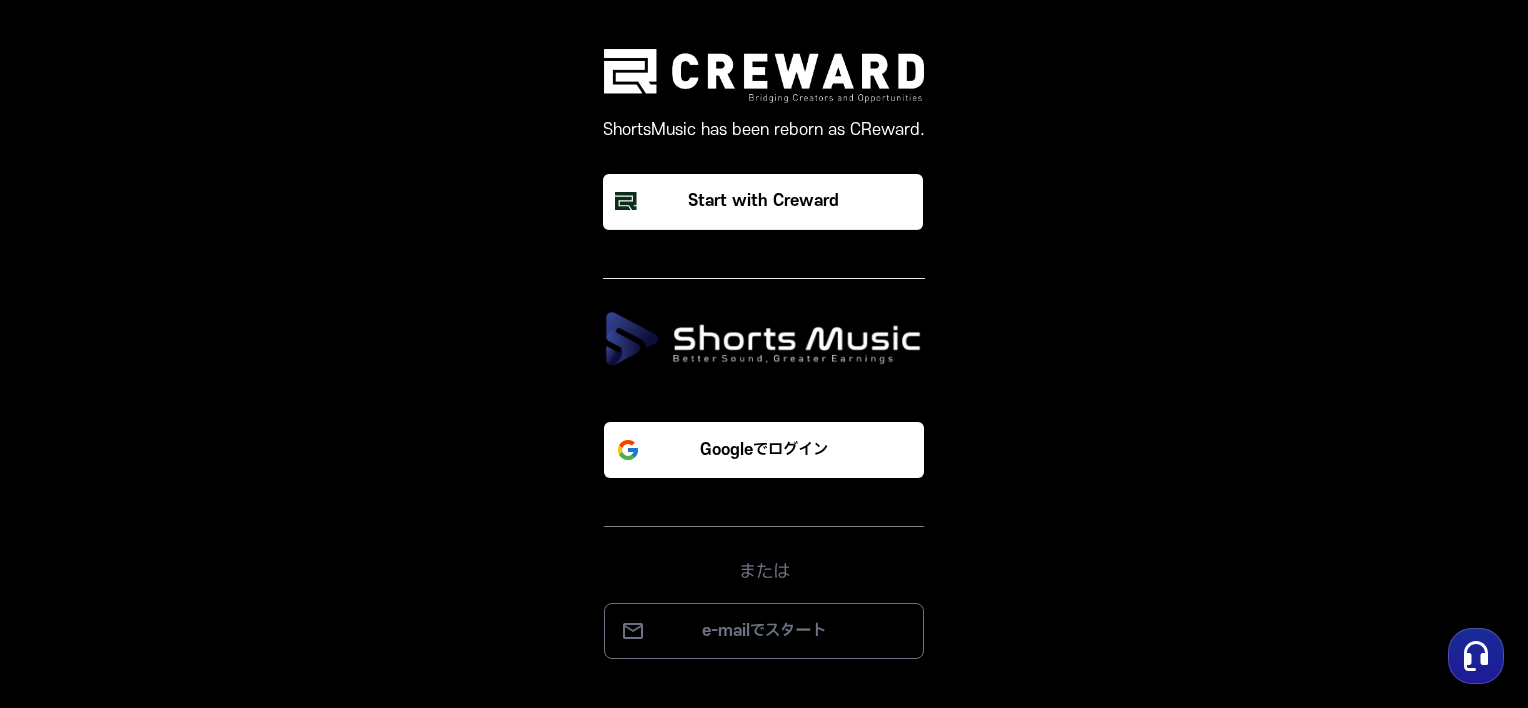 click on "または" at bounding box center (764, 556) 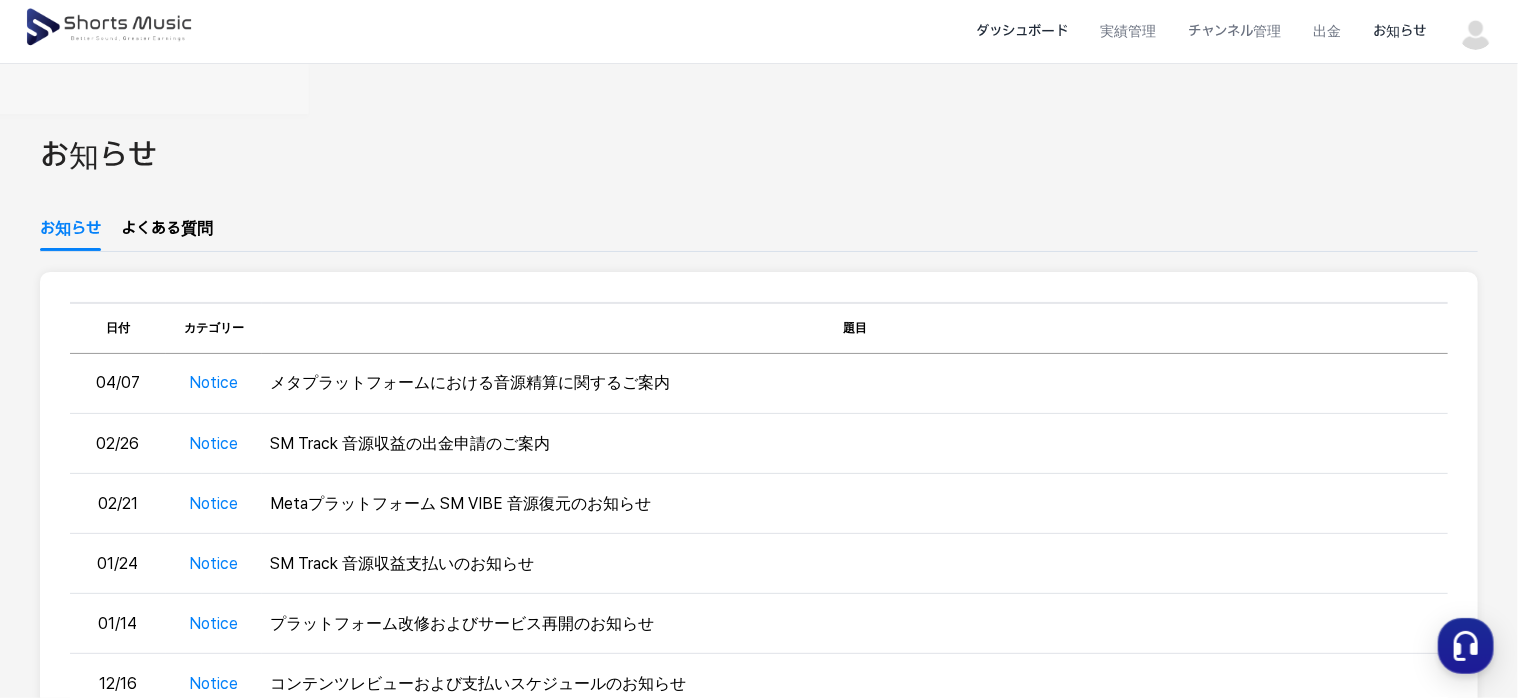 click on "ダッシュボード" at bounding box center [1022, 31] 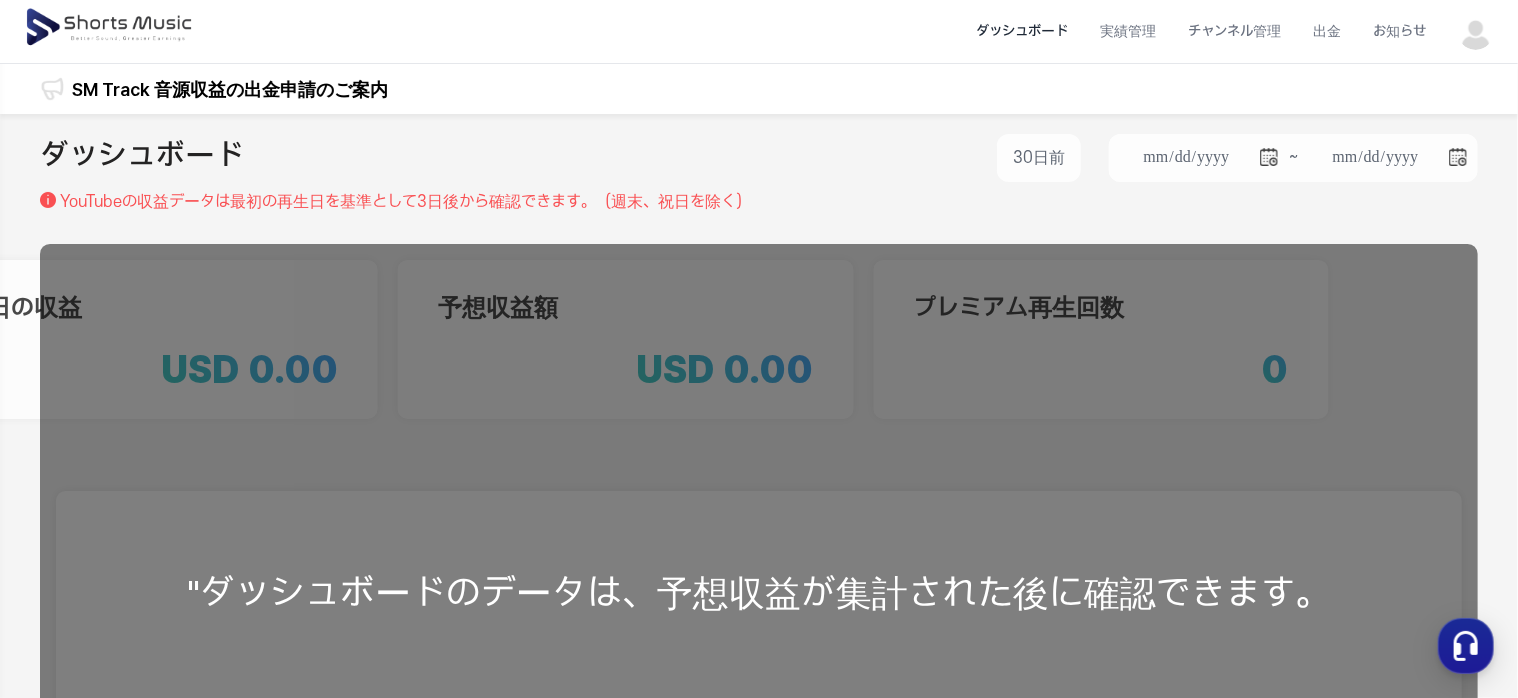 click on "ShortsMusicアプリがついに登場！✨   メタプラットフォームにおける音源精算に関するご案内   SM Track 音源収益の出金申請のご案内   Metaプラットフォーム SM VIBE 音源復元のお知らせ   SM Track 音源収益支払いのお知らせ   プラットフォーム改修およびサービス再開のお知らせ   コンテンツレビューおよび支払いスケジュールのお知らせ   音楽収益決済日変更のお知らせ   動画への新規音楽挿入の停止についてのお知らせ   重要なお知らせ：'SM Vibe'音源の利用停止について" at bounding box center [759, 89] 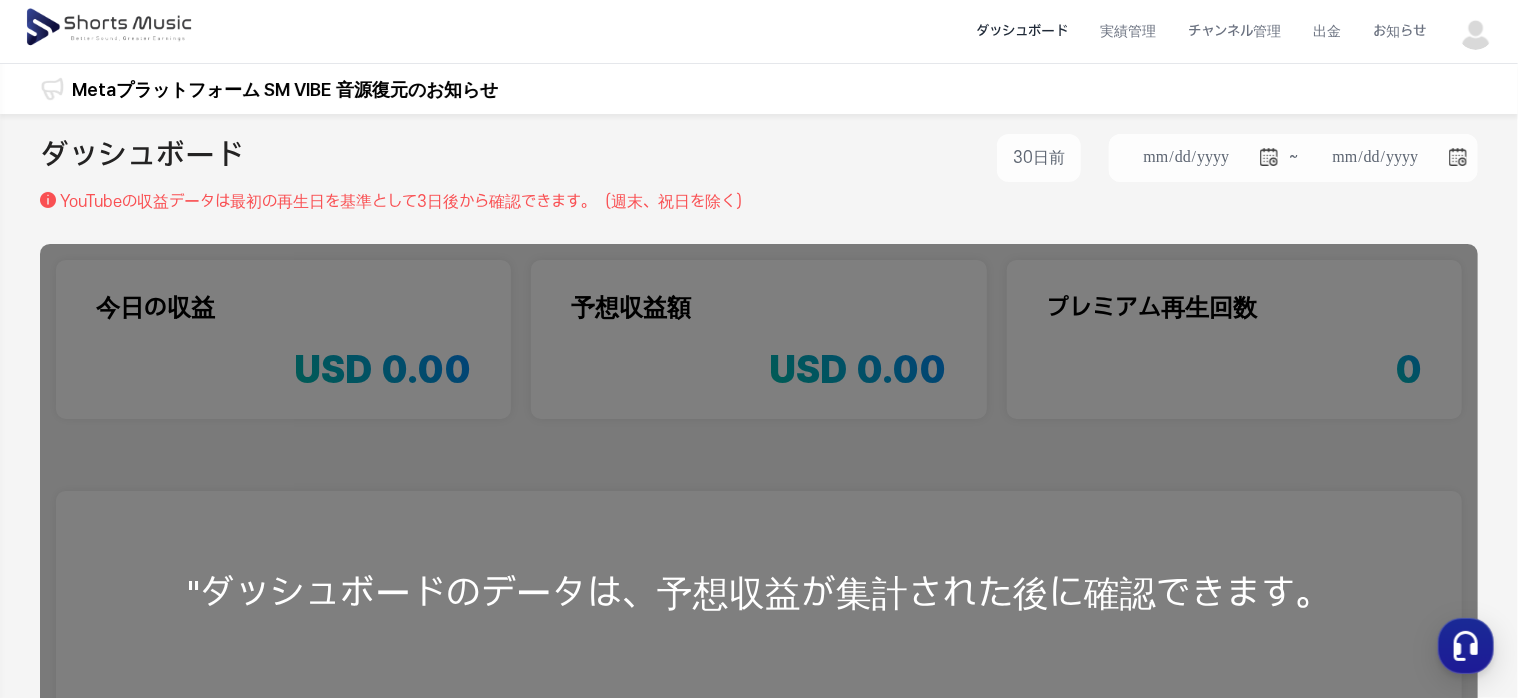 click at bounding box center [1476, 32] 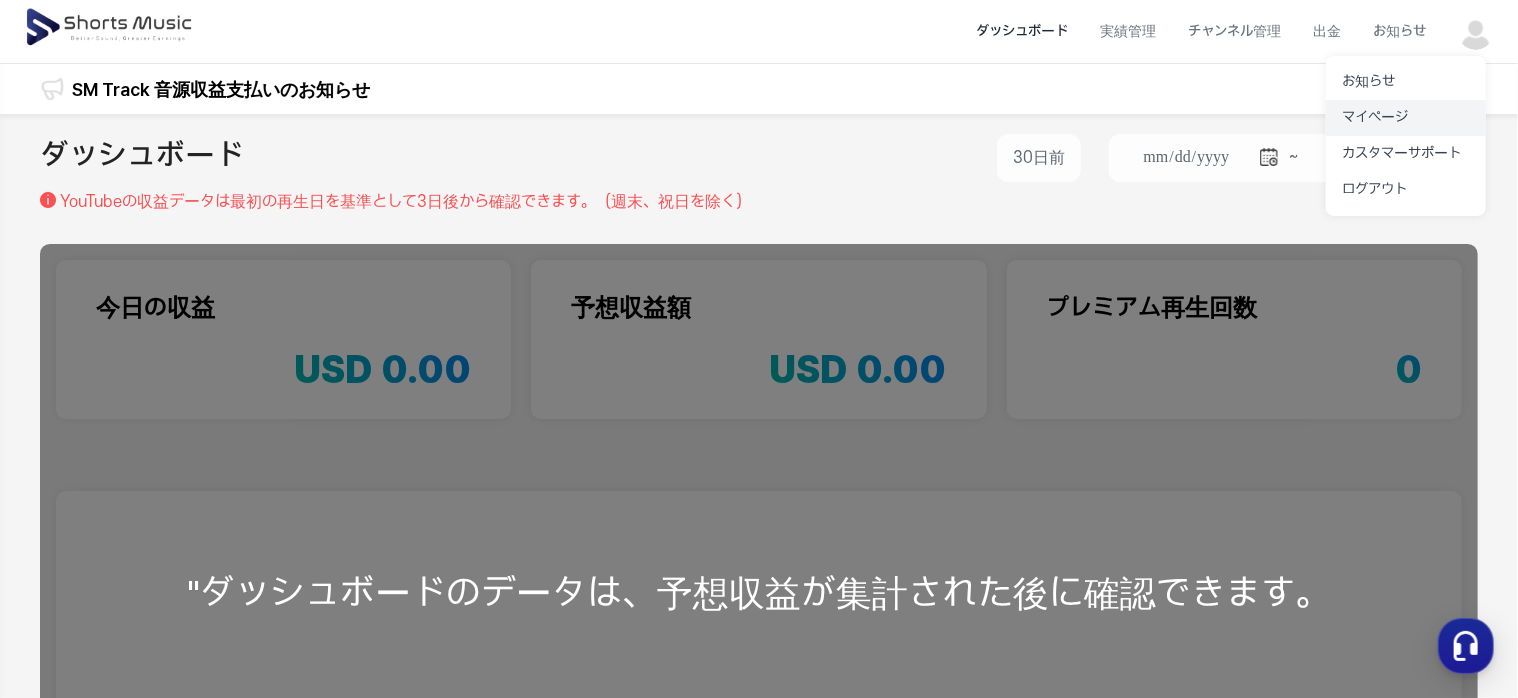 click on "マイページ" at bounding box center [1406, 118] 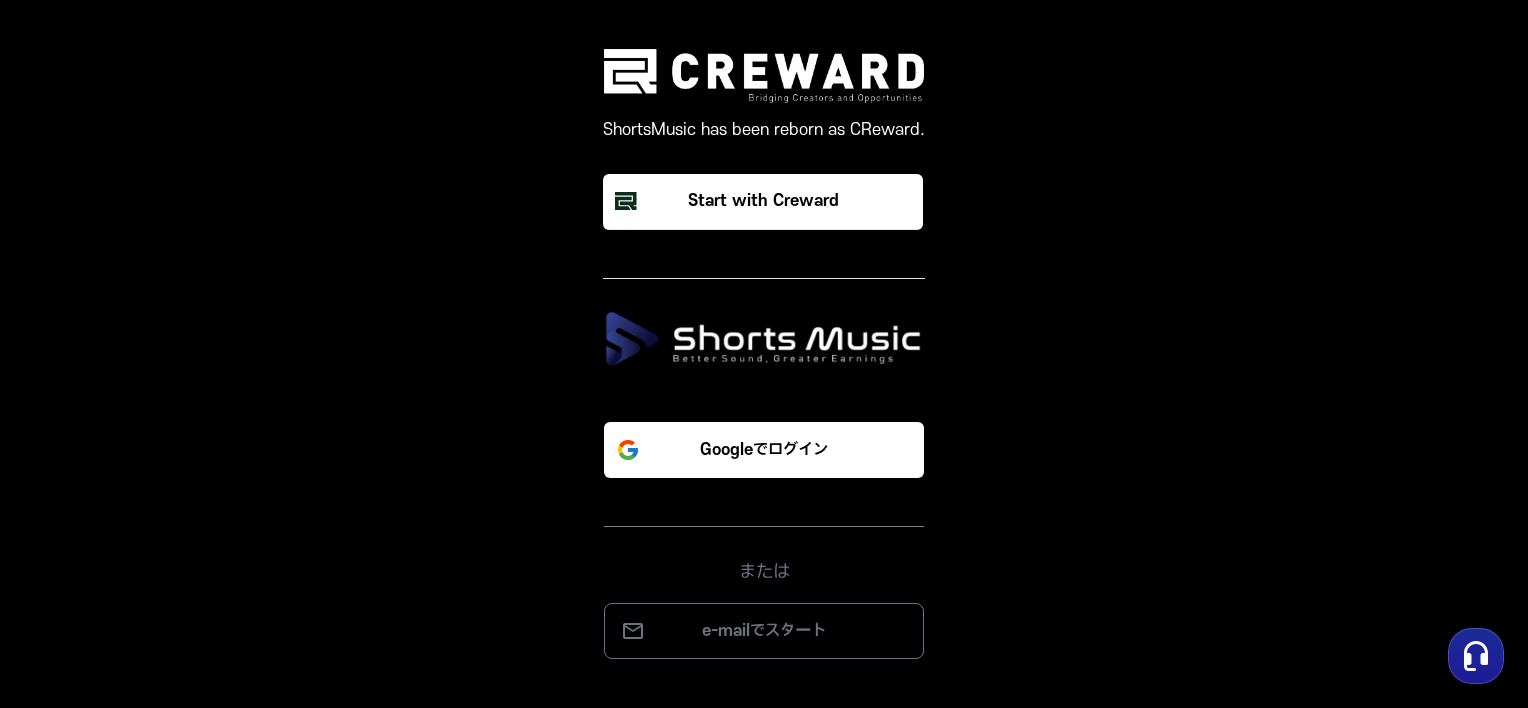 click at bounding box center (764, 75) 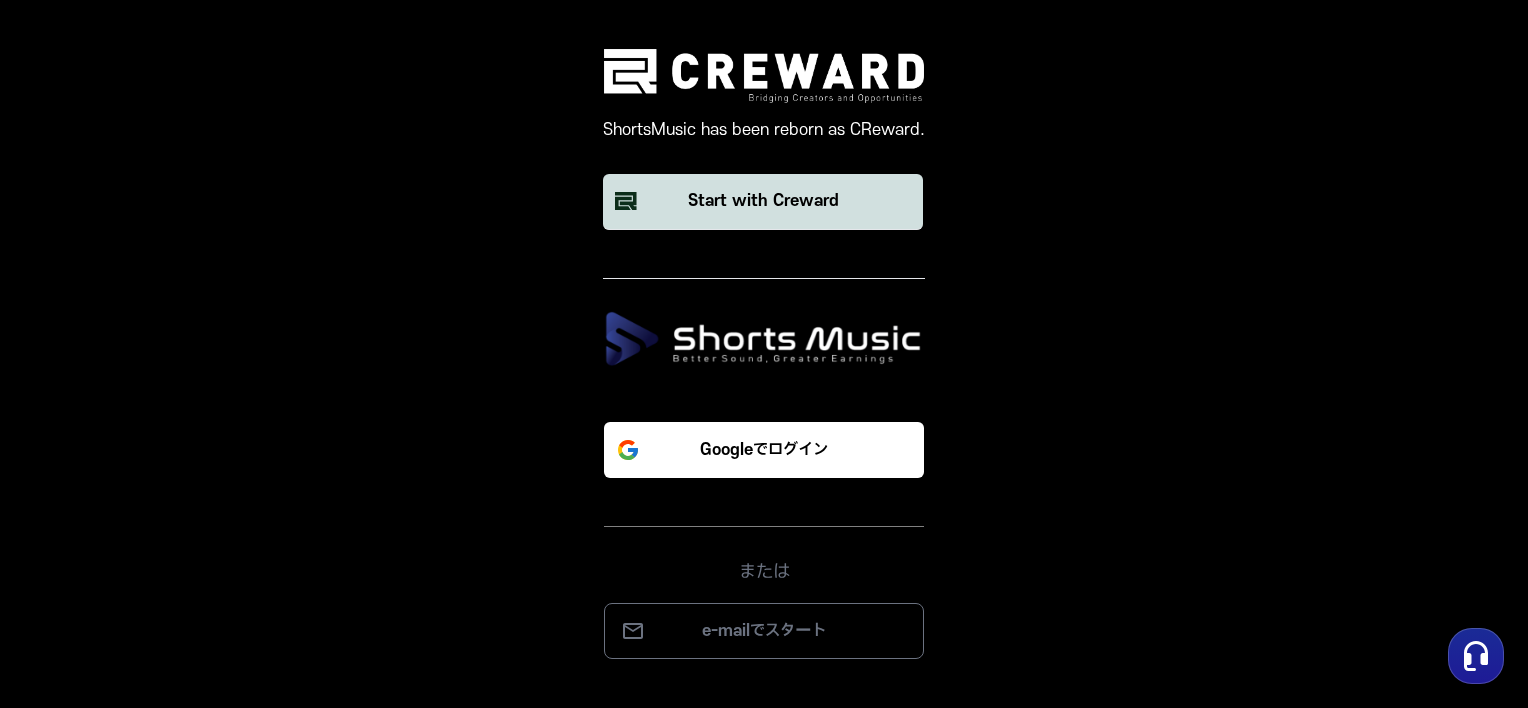 click on "Start with Creward" at bounding box center (763, 201) 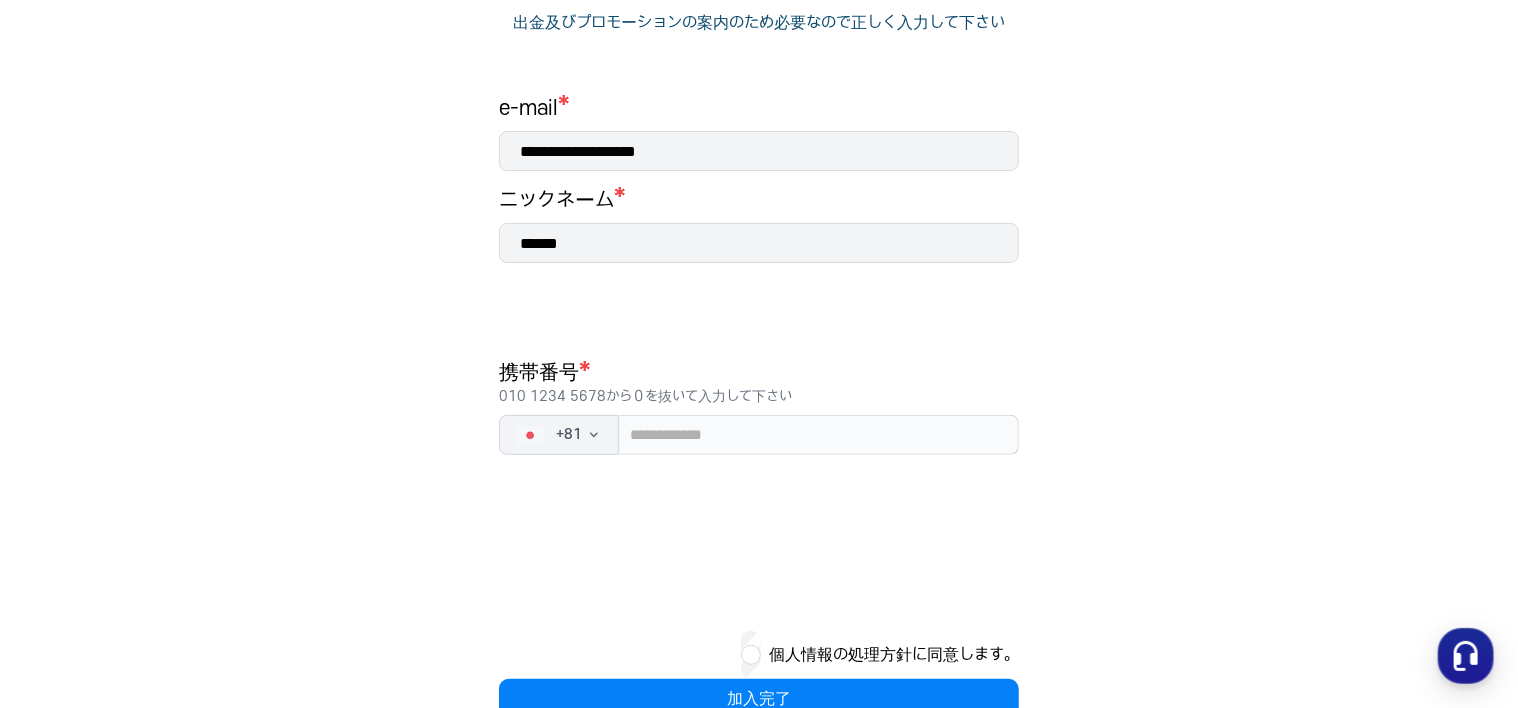 scroll, scrollTop: 300, scrollLeft: 0, axis: vertical 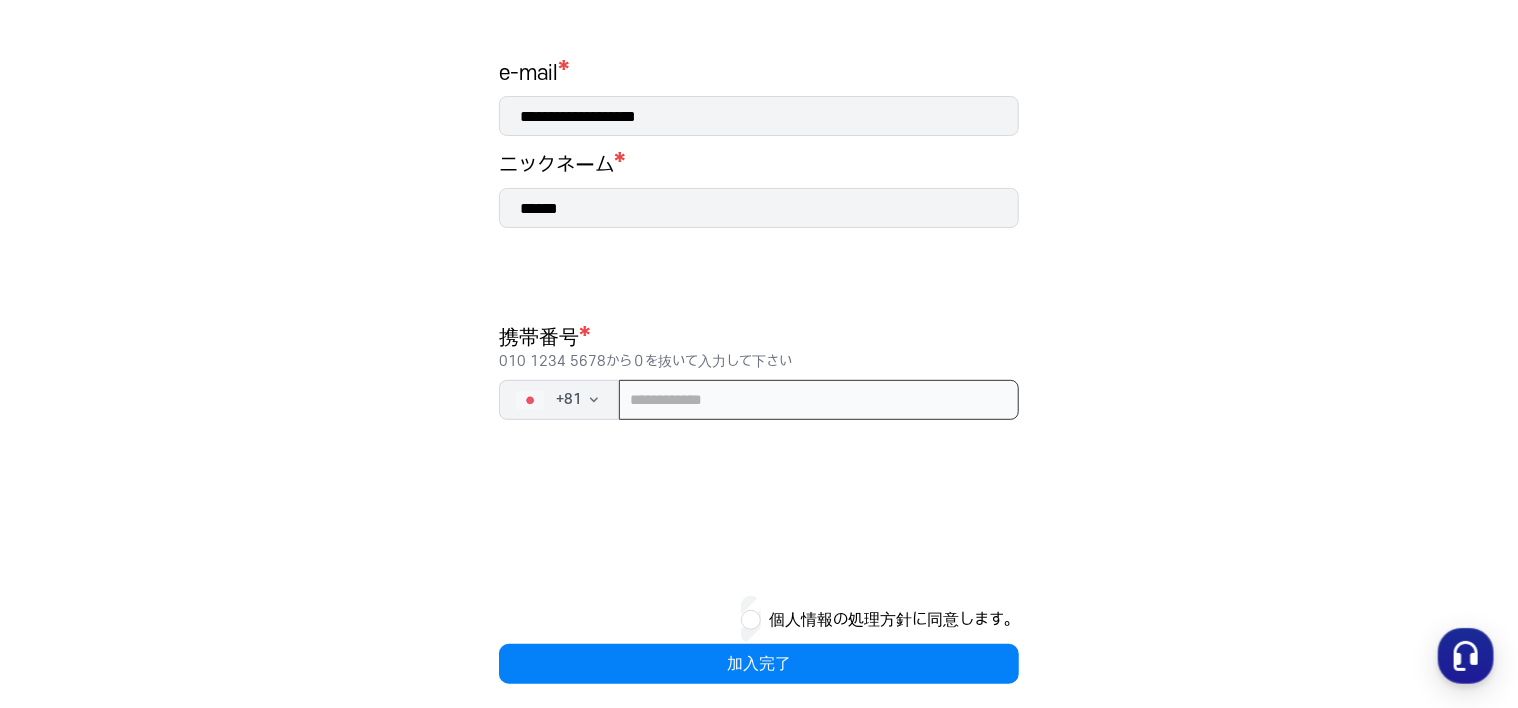 click at bounding box center [819, 400] 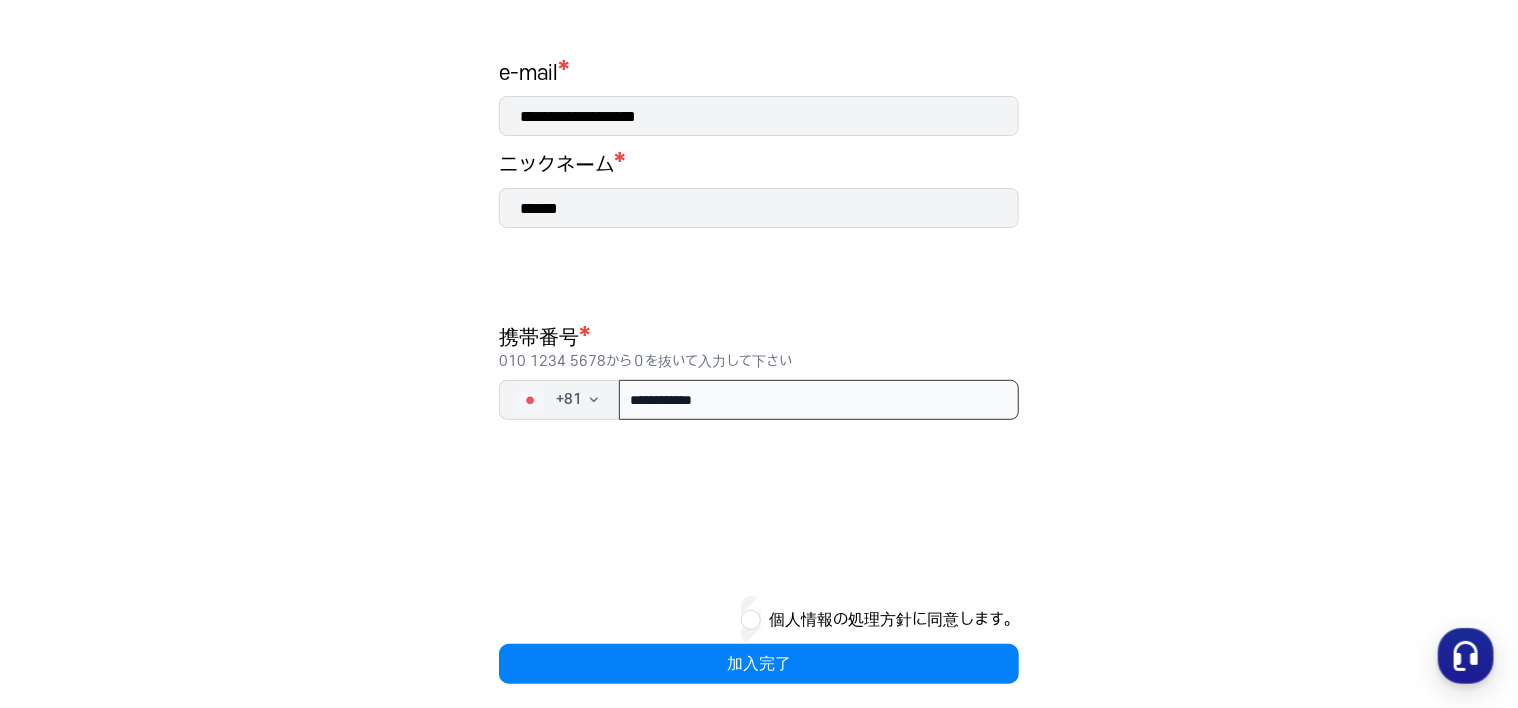scroll, scrollTop: 316, scrollLeft: 0, axis: vertical 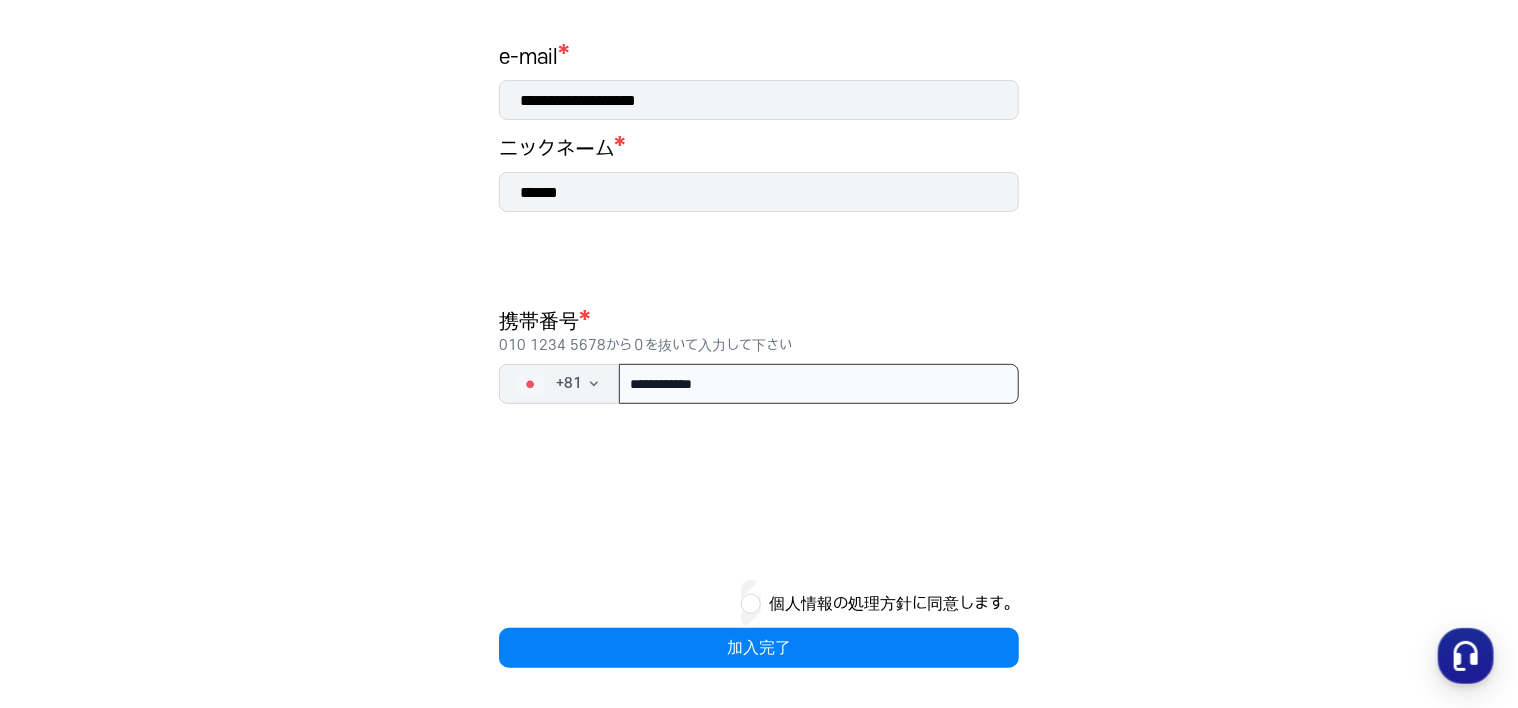 type on "**********" 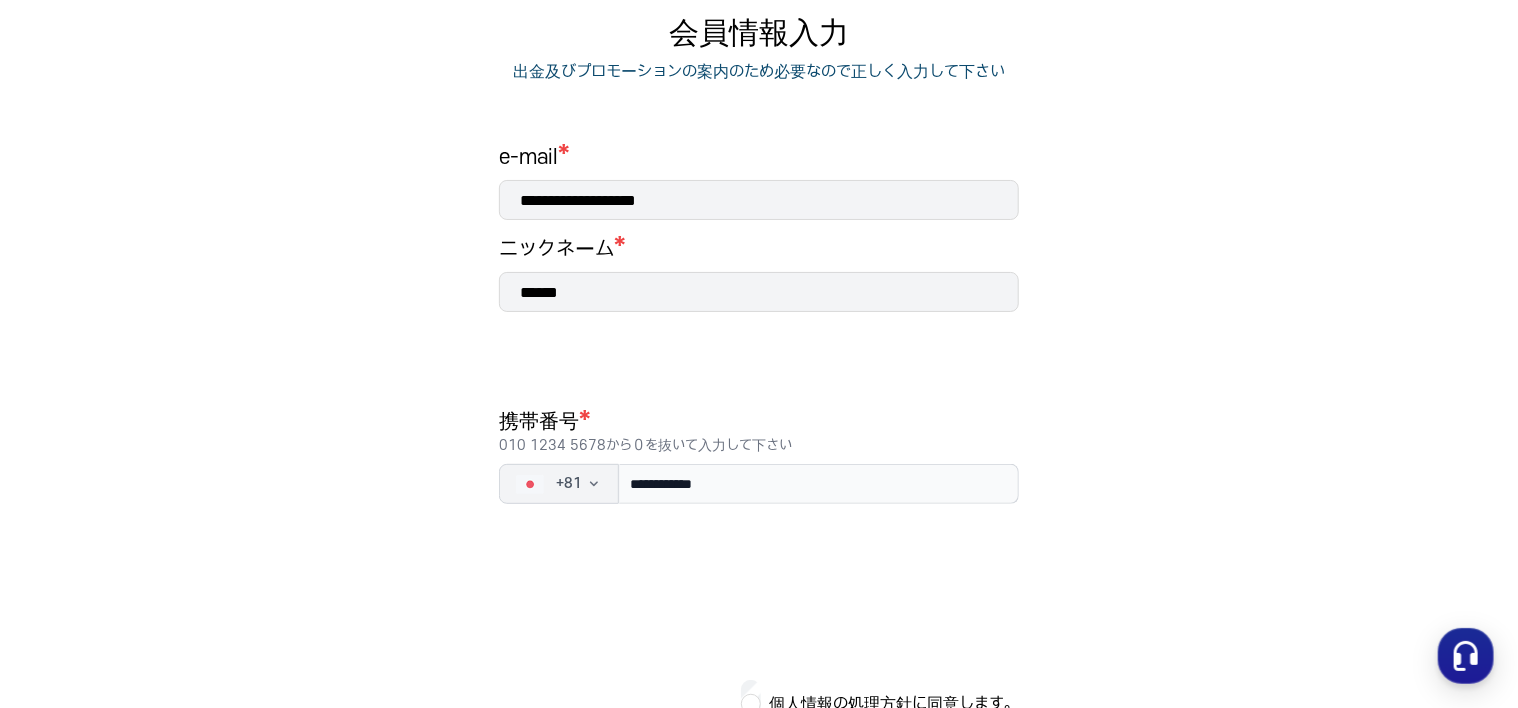 scroll, scrollTop: 316, scrollLeft: 0, axis: vertical 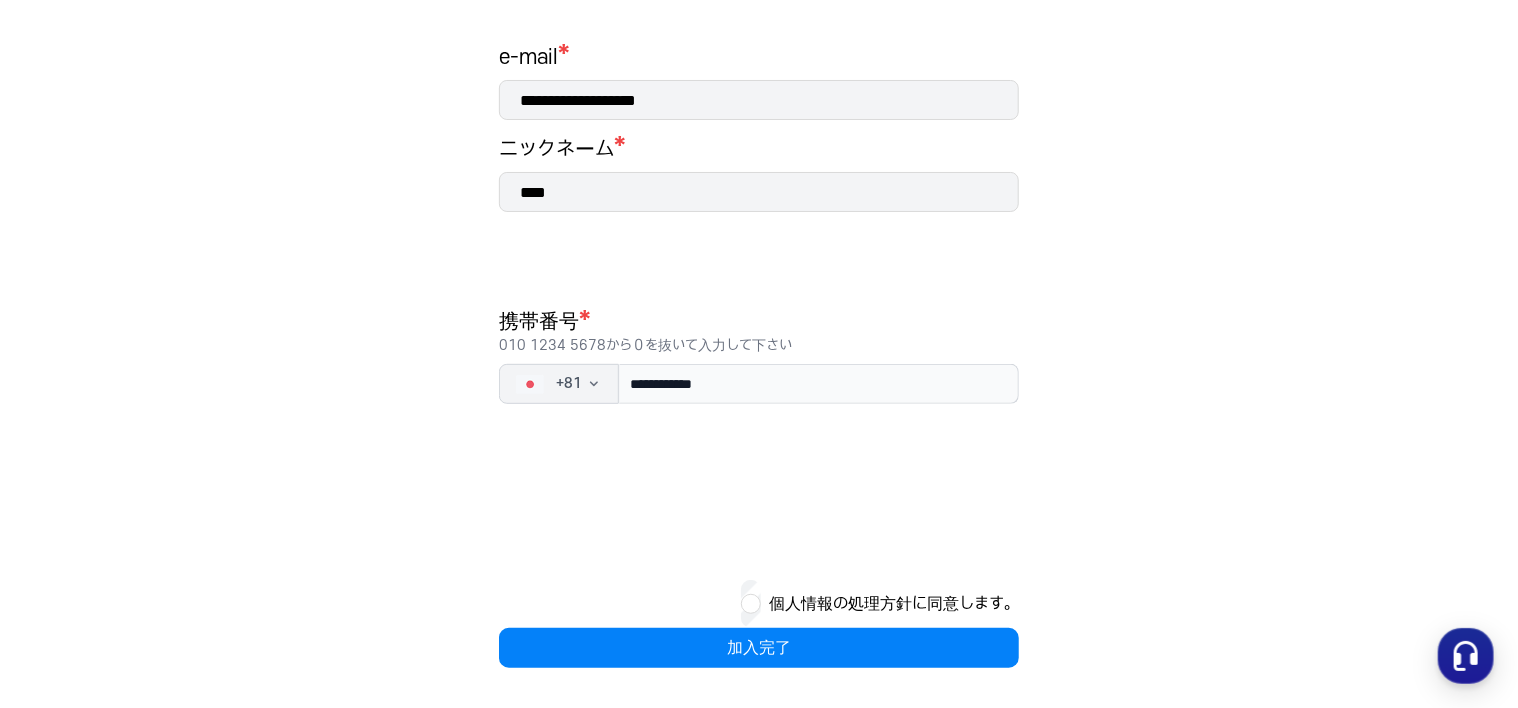 type on "****" 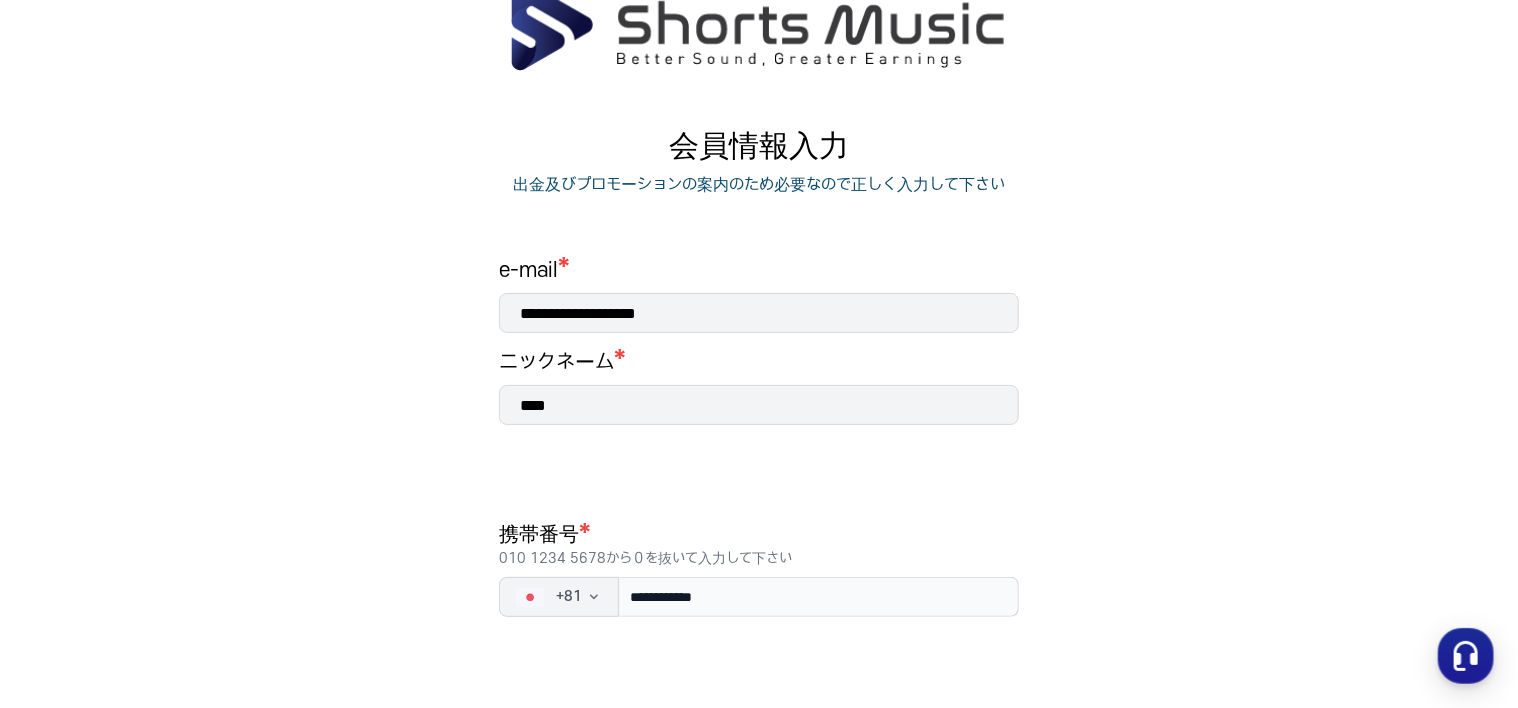 scroll, scrollTop: 16, scrollLeft: 0, axis: vertical 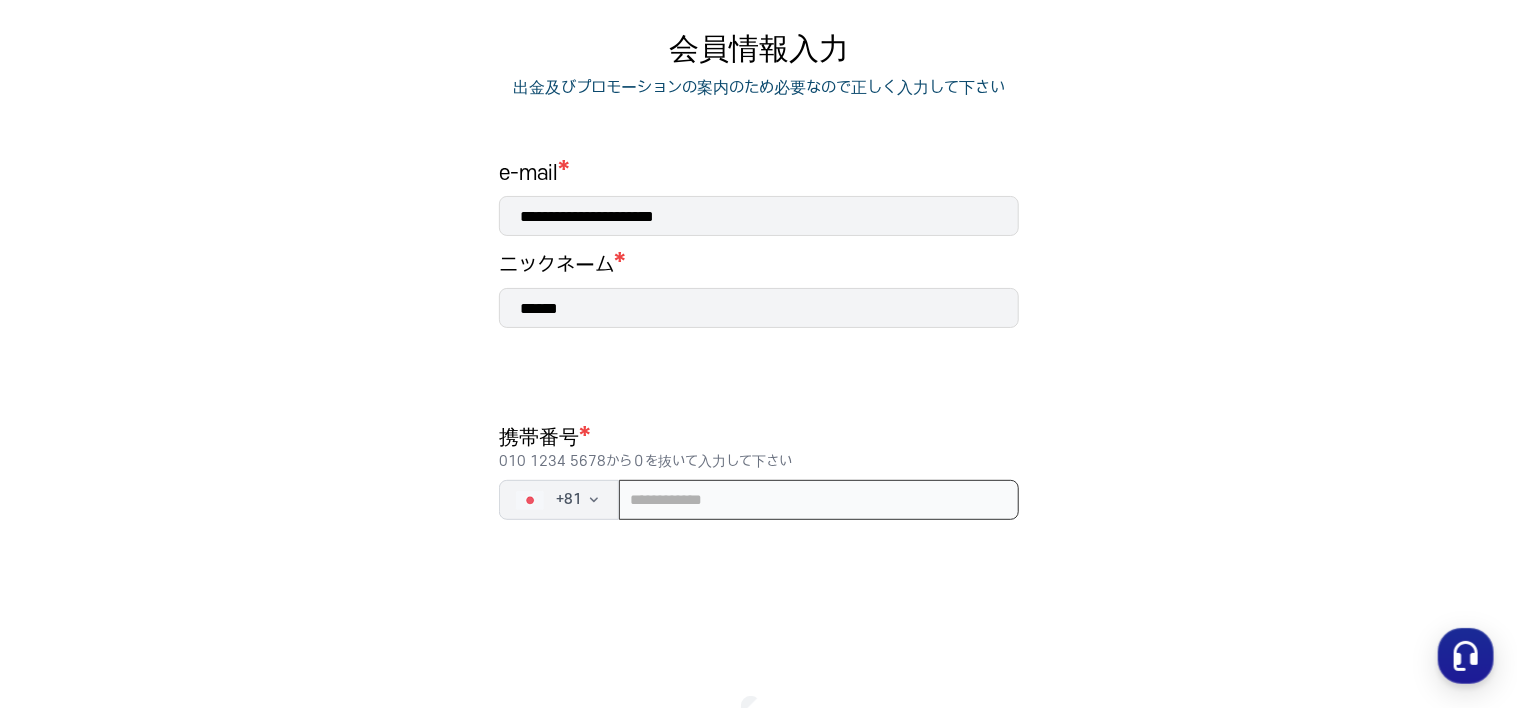 click at bounding box center [819, 500] 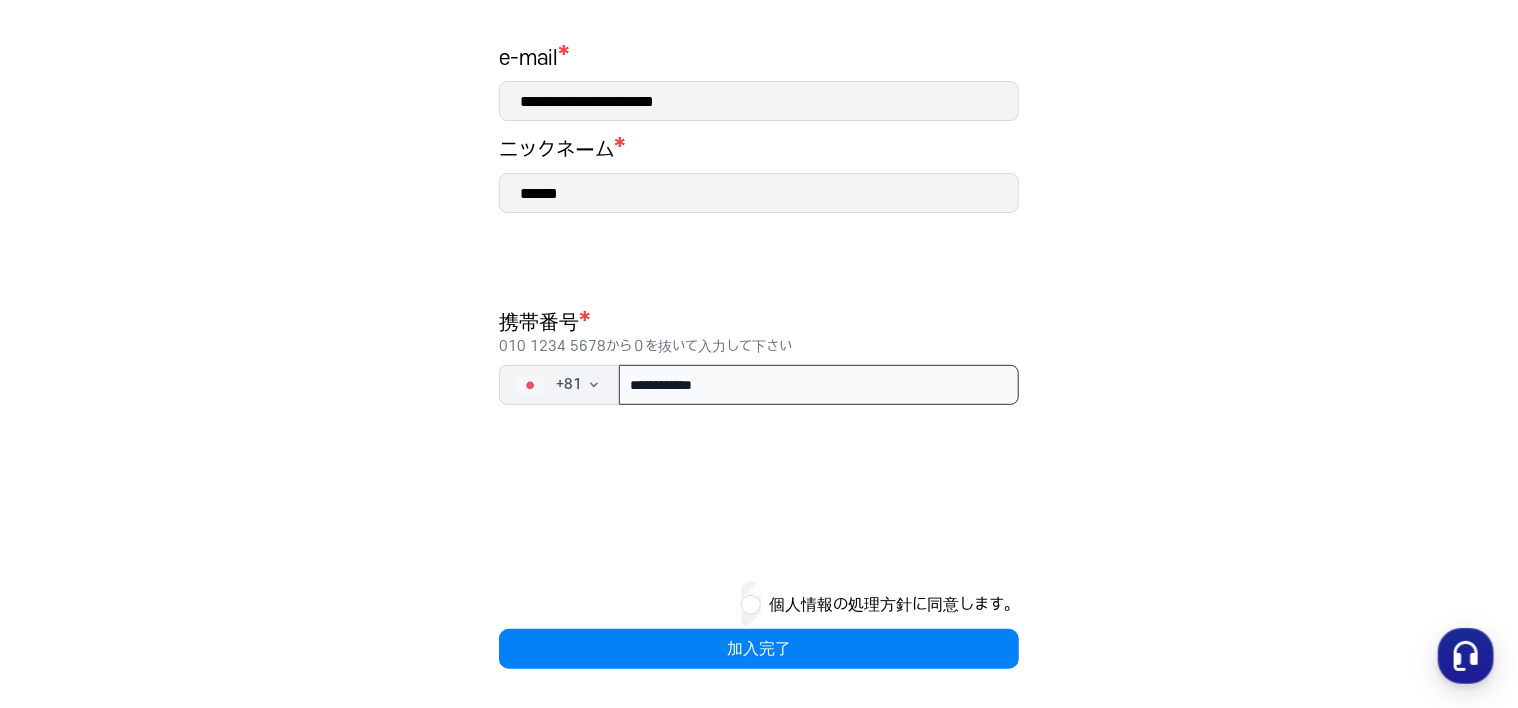 scroll, scrollTop: 316, scrollLeft: 0, axis: vertical 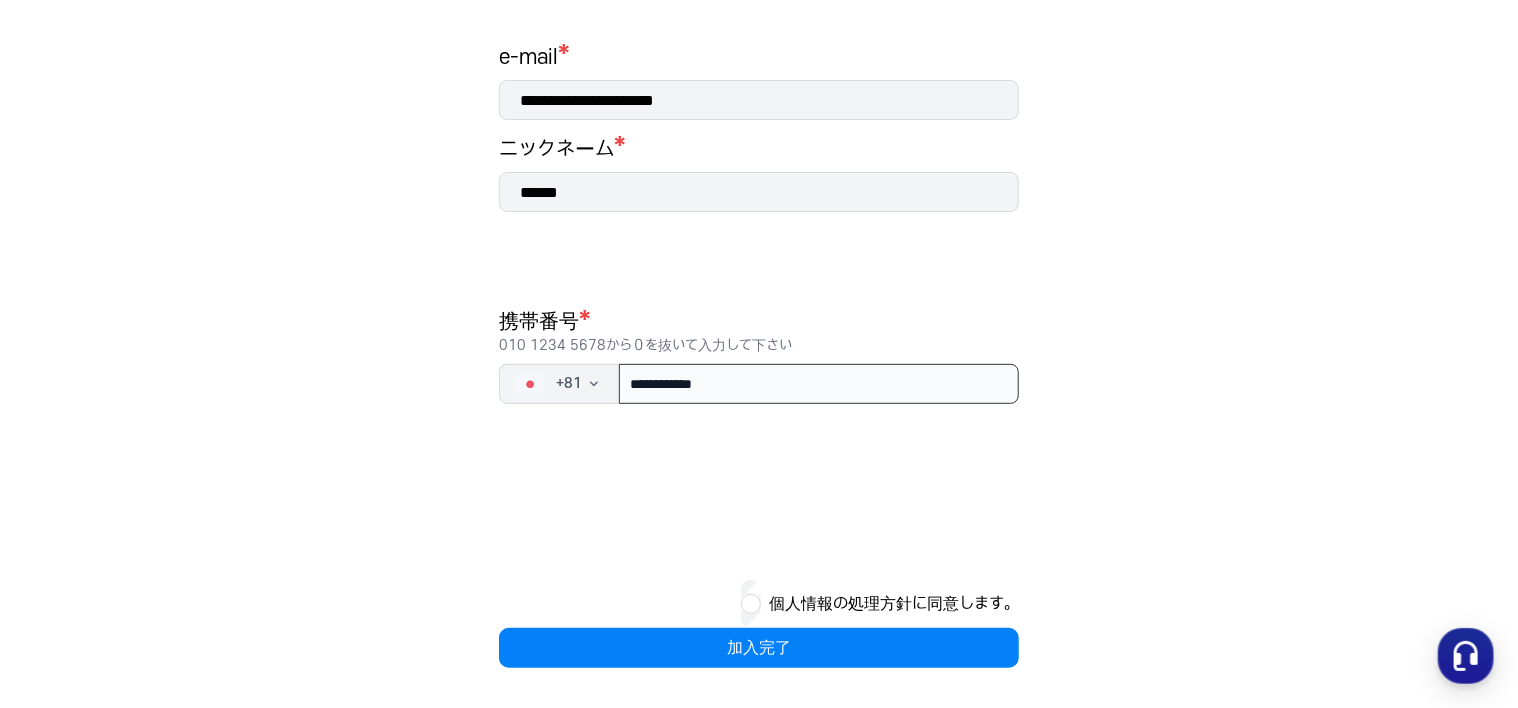 type on "**********" 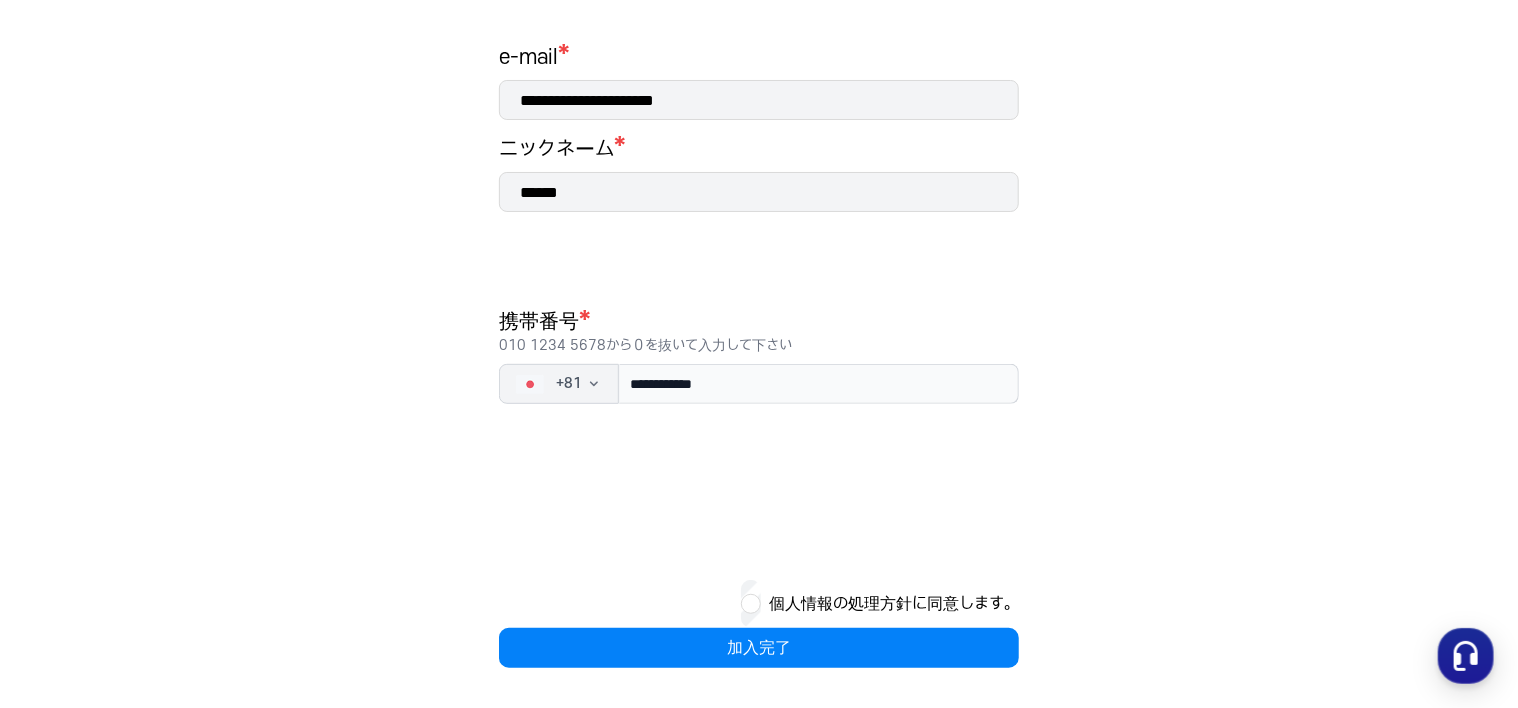 drag, startPoint x: 775, startPoint y: 649, endPoint x: 865, endPoint y: 616, distance: 95.85927 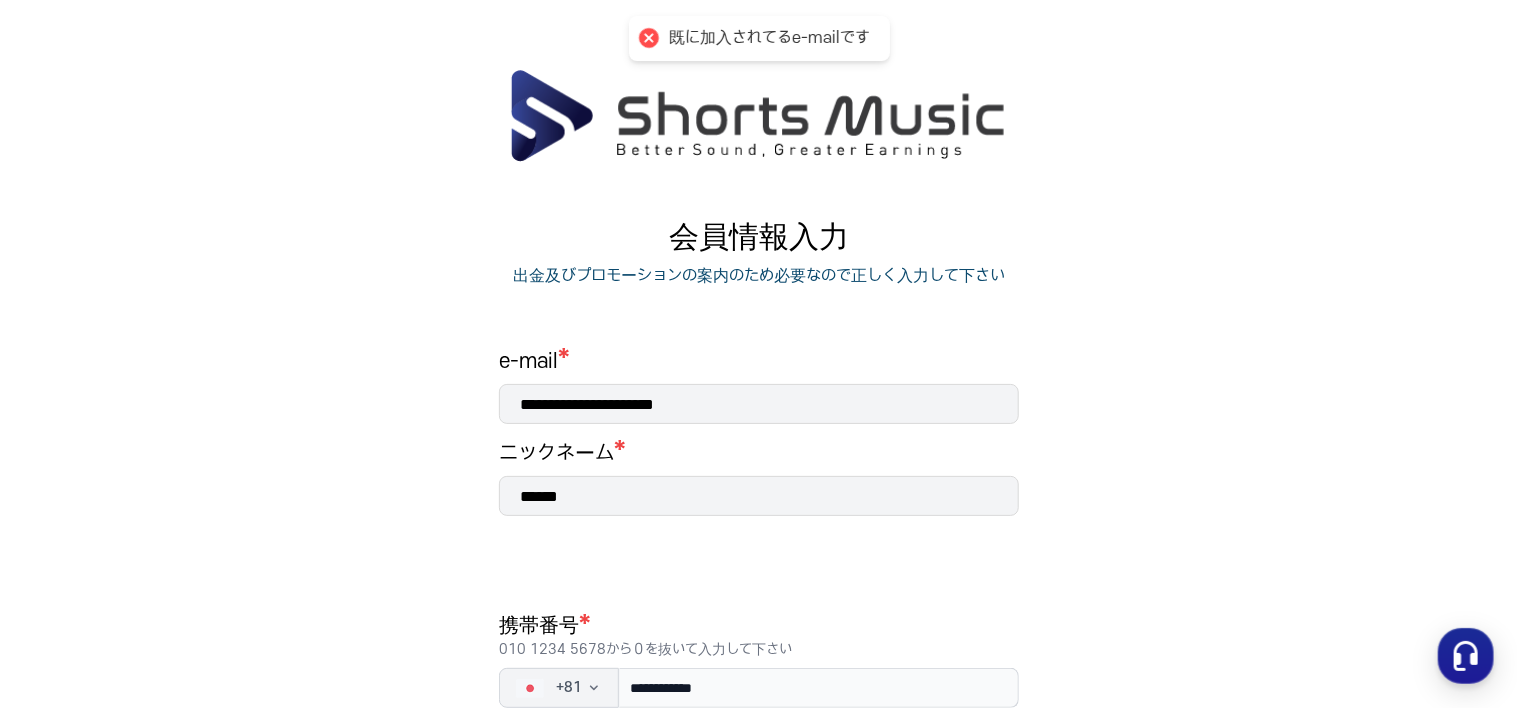 scroll, scrollTop: 0, scrollLeft: 0, axis: both 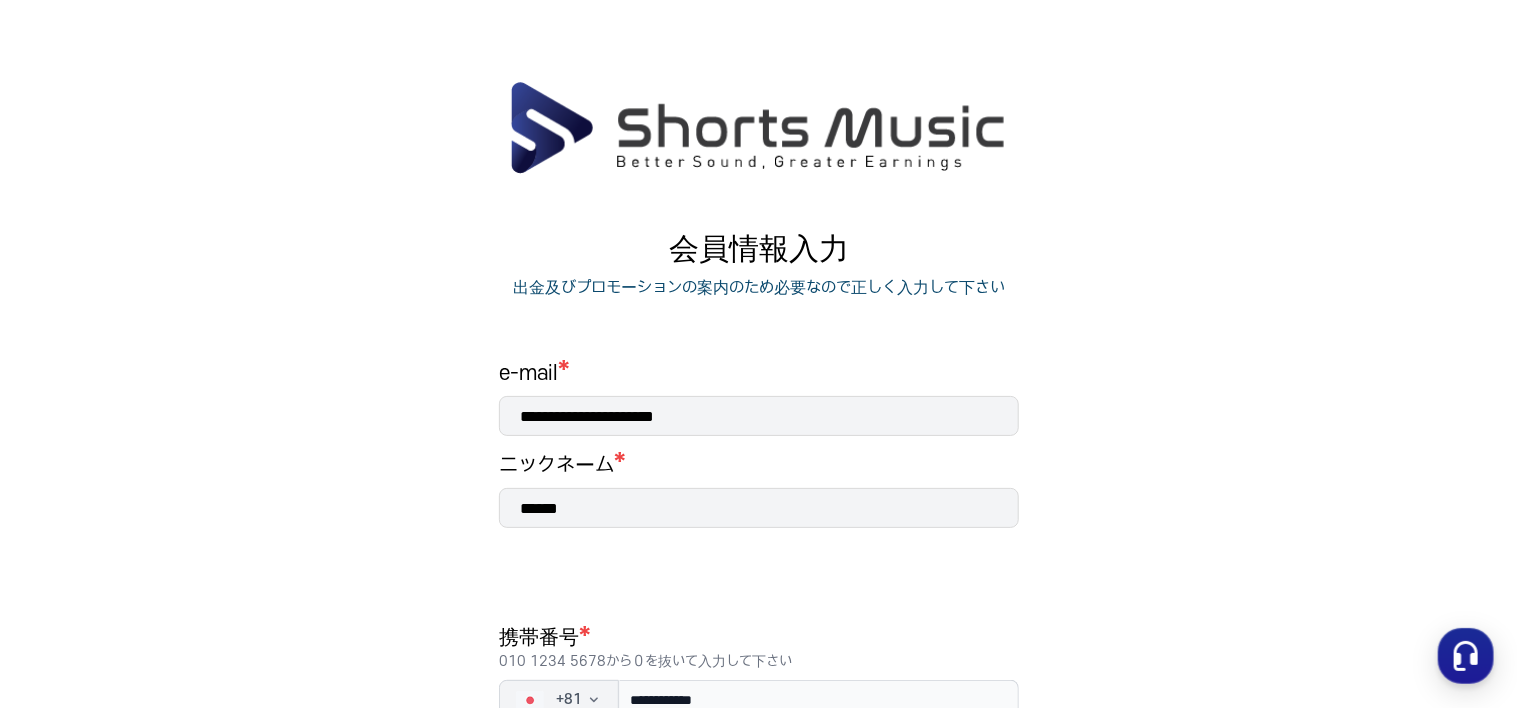 click at bounding box center [758, 128] 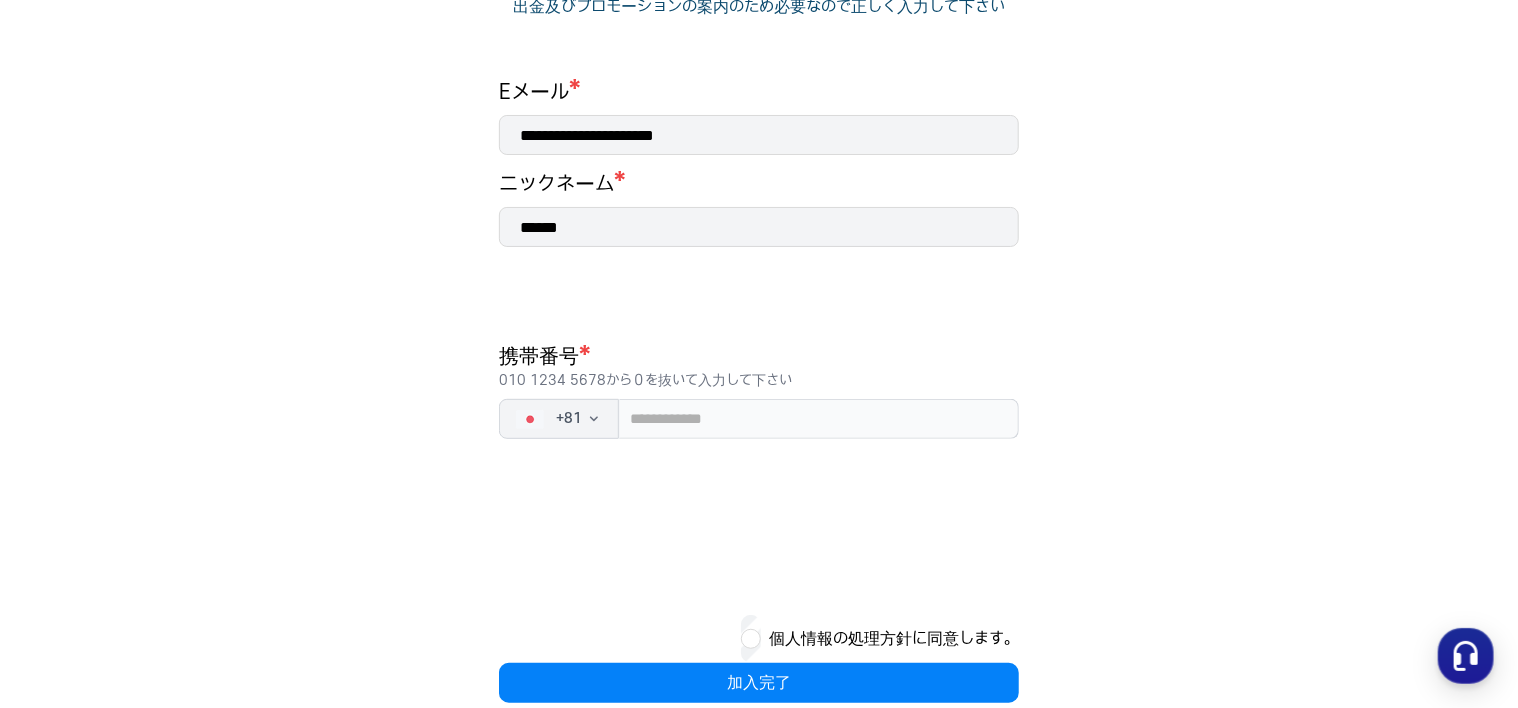 scroll, scrollTop: 316, scrollLeft: 0, axis: vertical 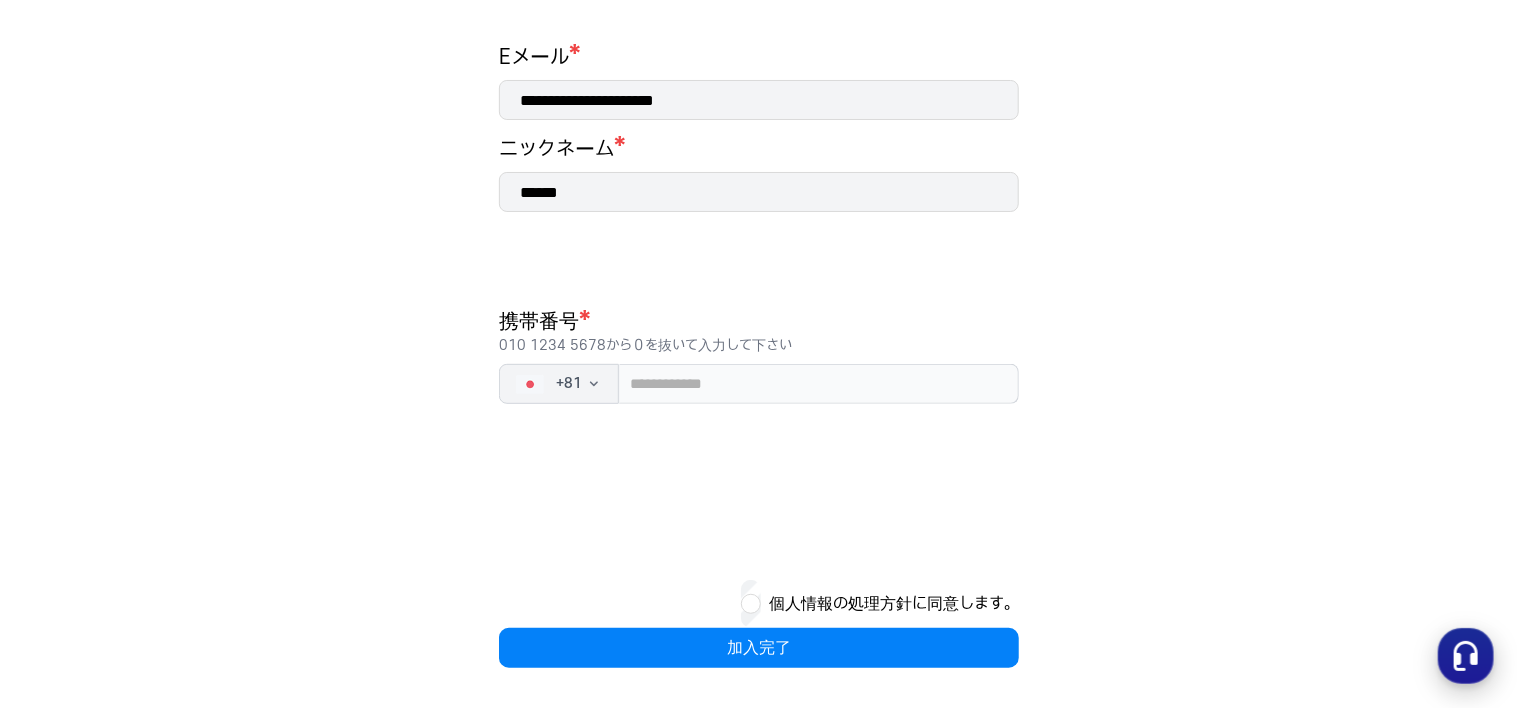click 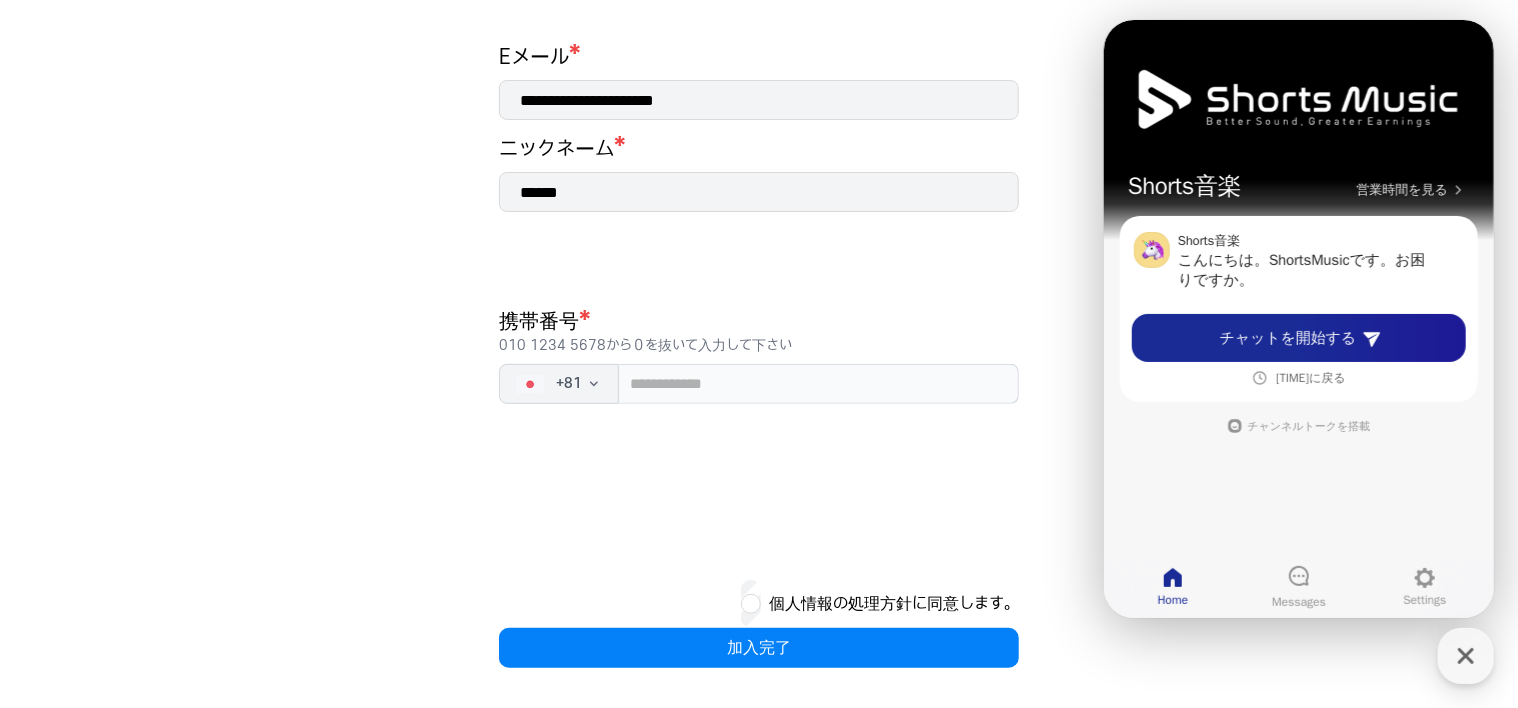 click on "**********" at bounding box center (759, 292) 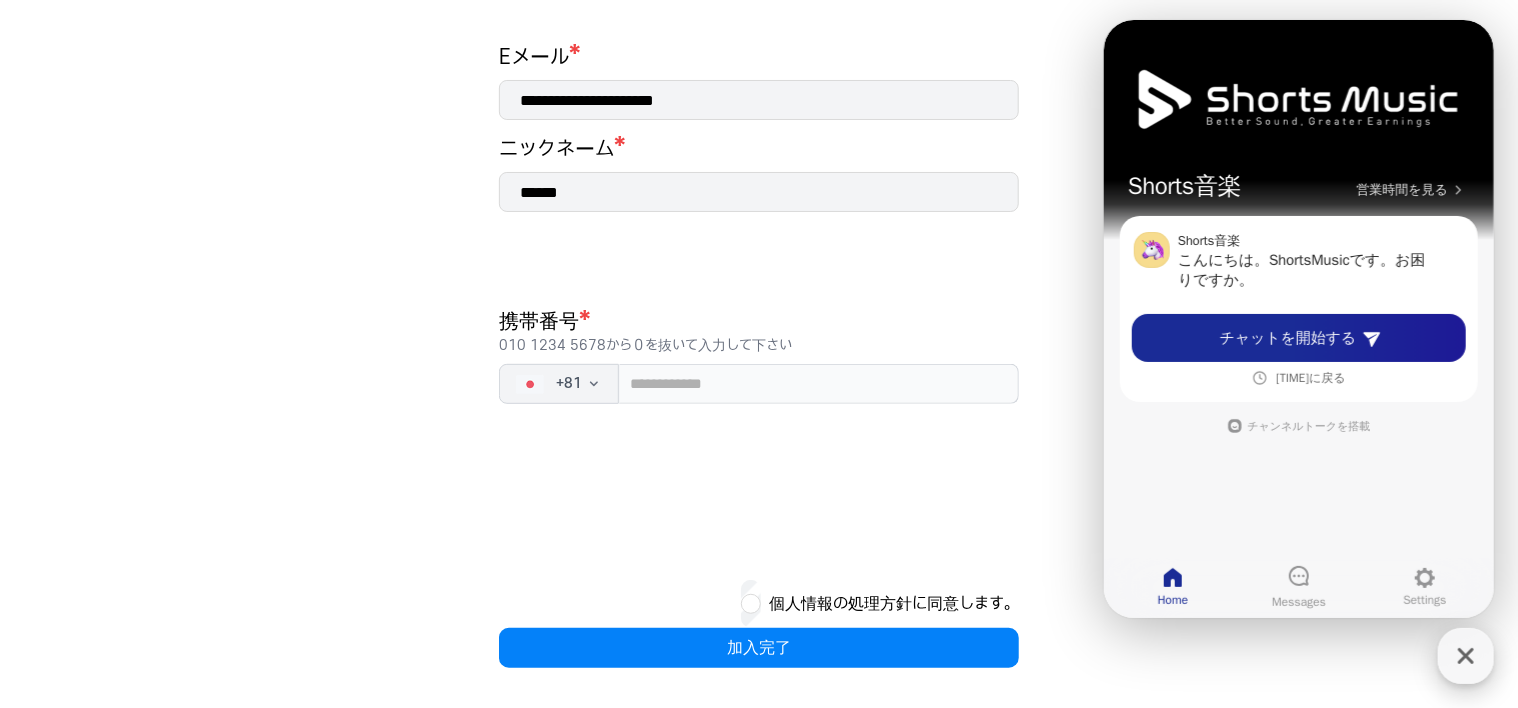 click 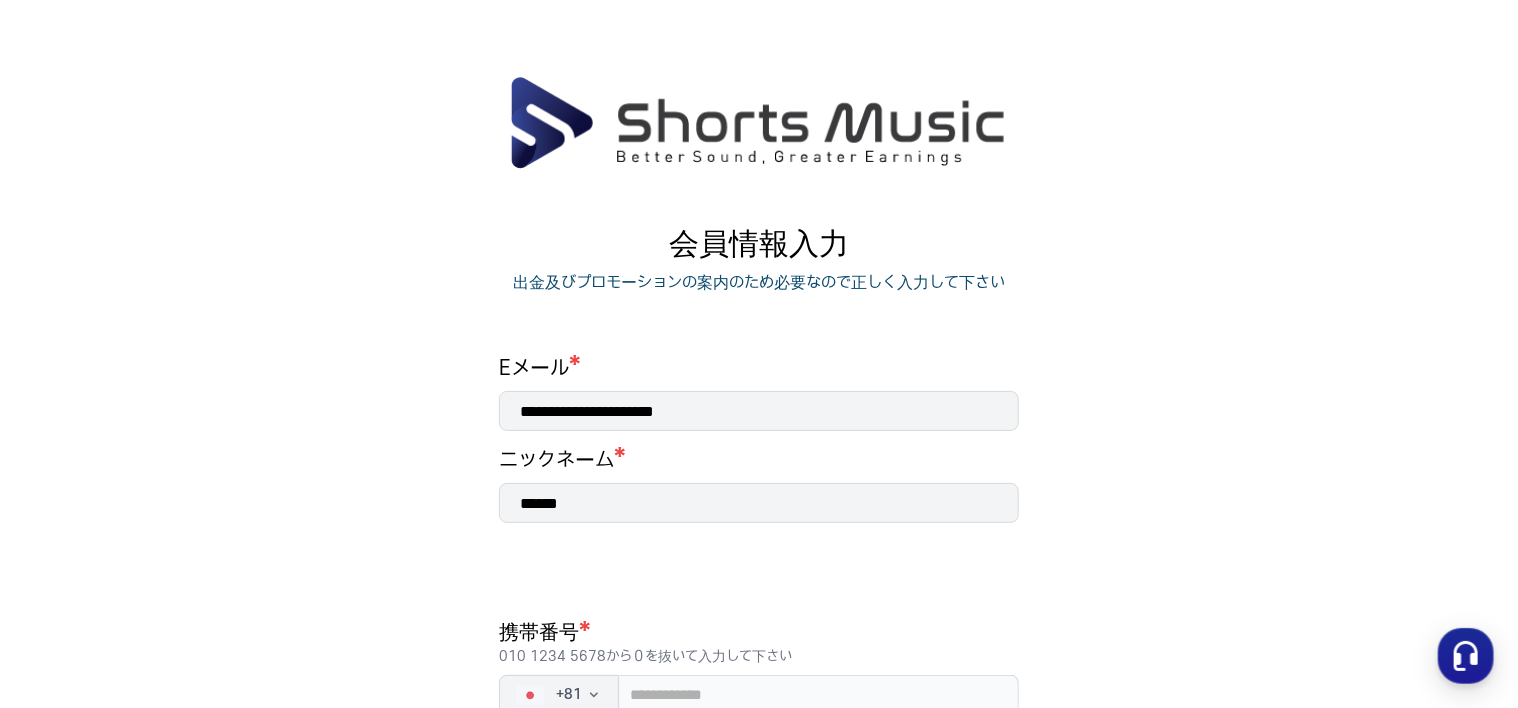 scroll, scrollTop: 0, scrollLeft: 0, axis: both 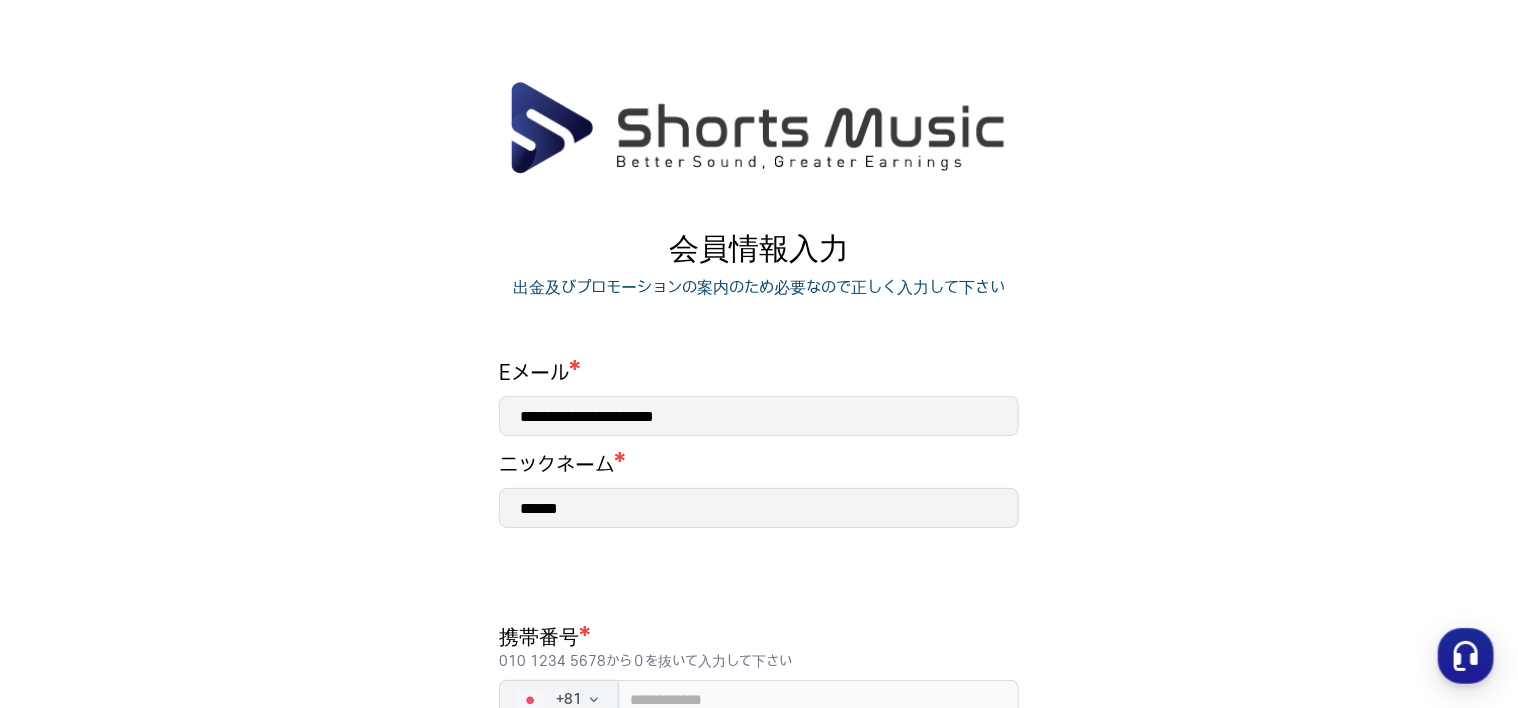 click at bounding box center (758, 128) 